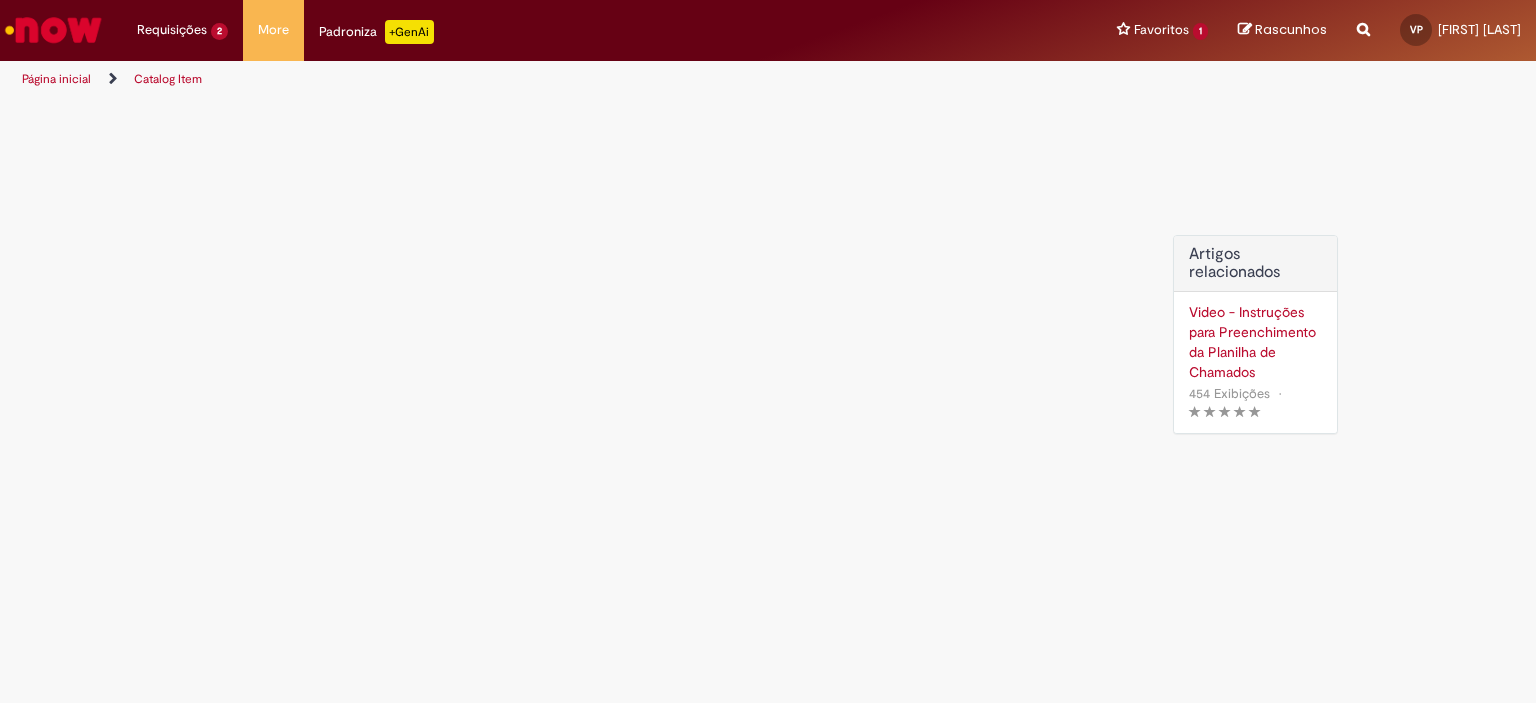 scroll, scrollTop: 0, scrollLeft: 0, axis: both 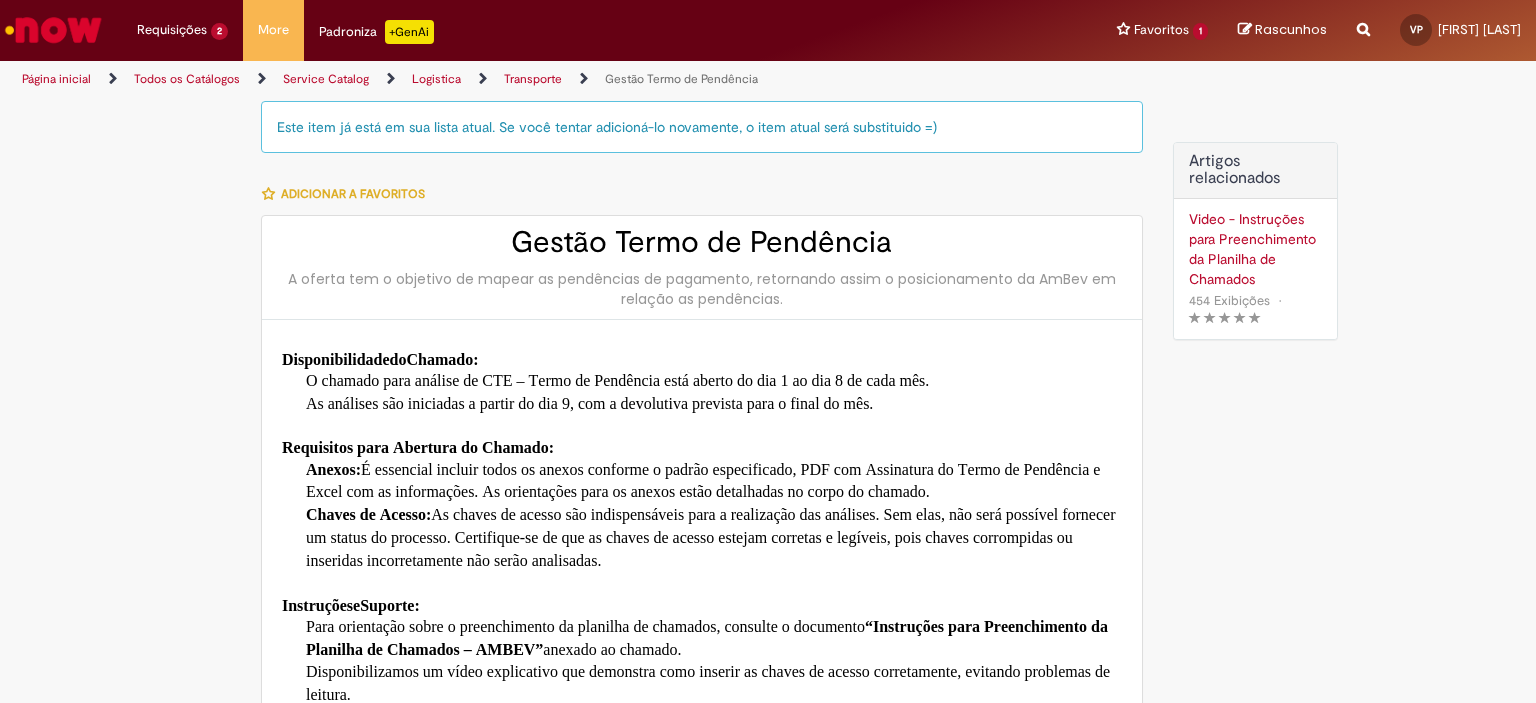 type on "**********" 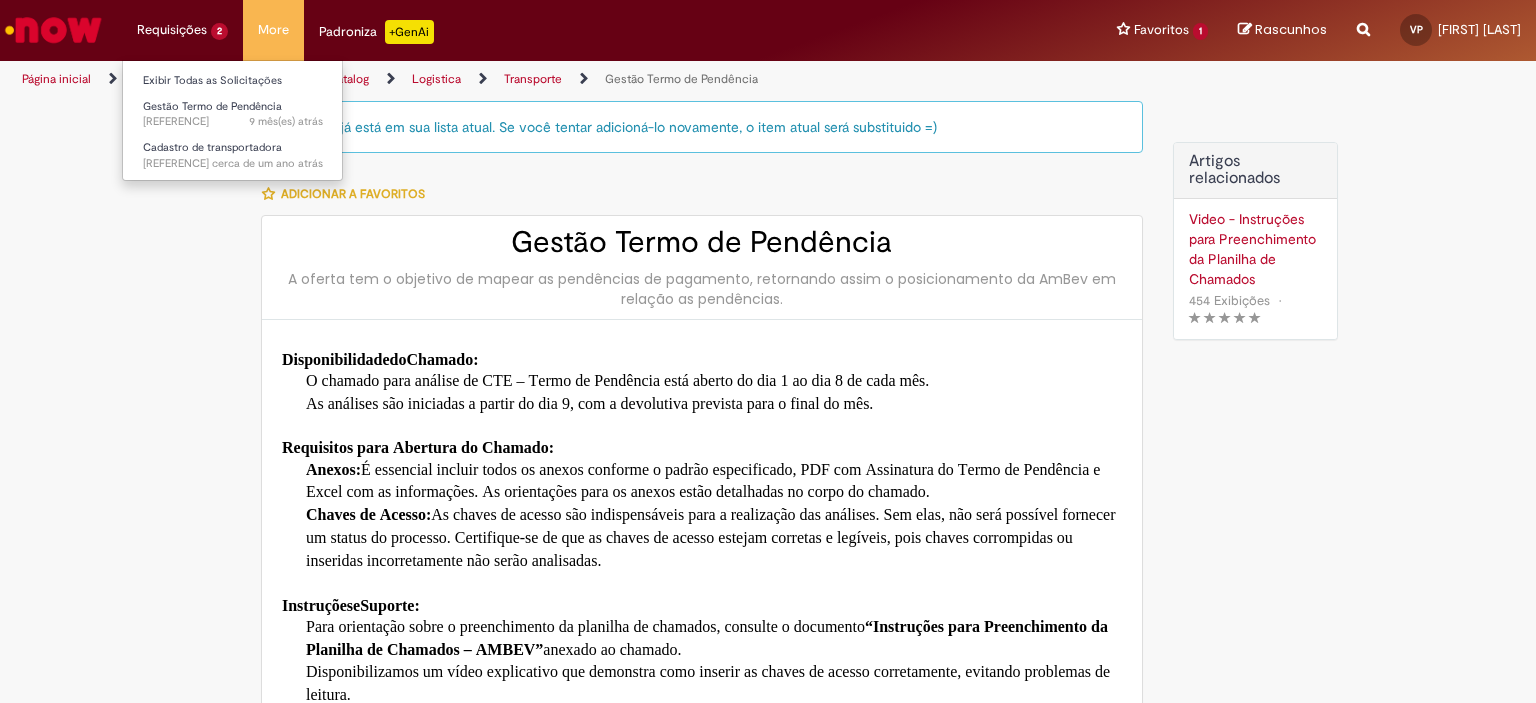 click on "Requisições   2
Exibir Todas as Solicitações
Gestão Termo de Pendência
9 mês(es) atrás 9 meses atrás  R12237357
Cadastro de transportadora
cerca de um ano atrás cerca de um ano atrás  R11328372" at bounding box center (182, 30) 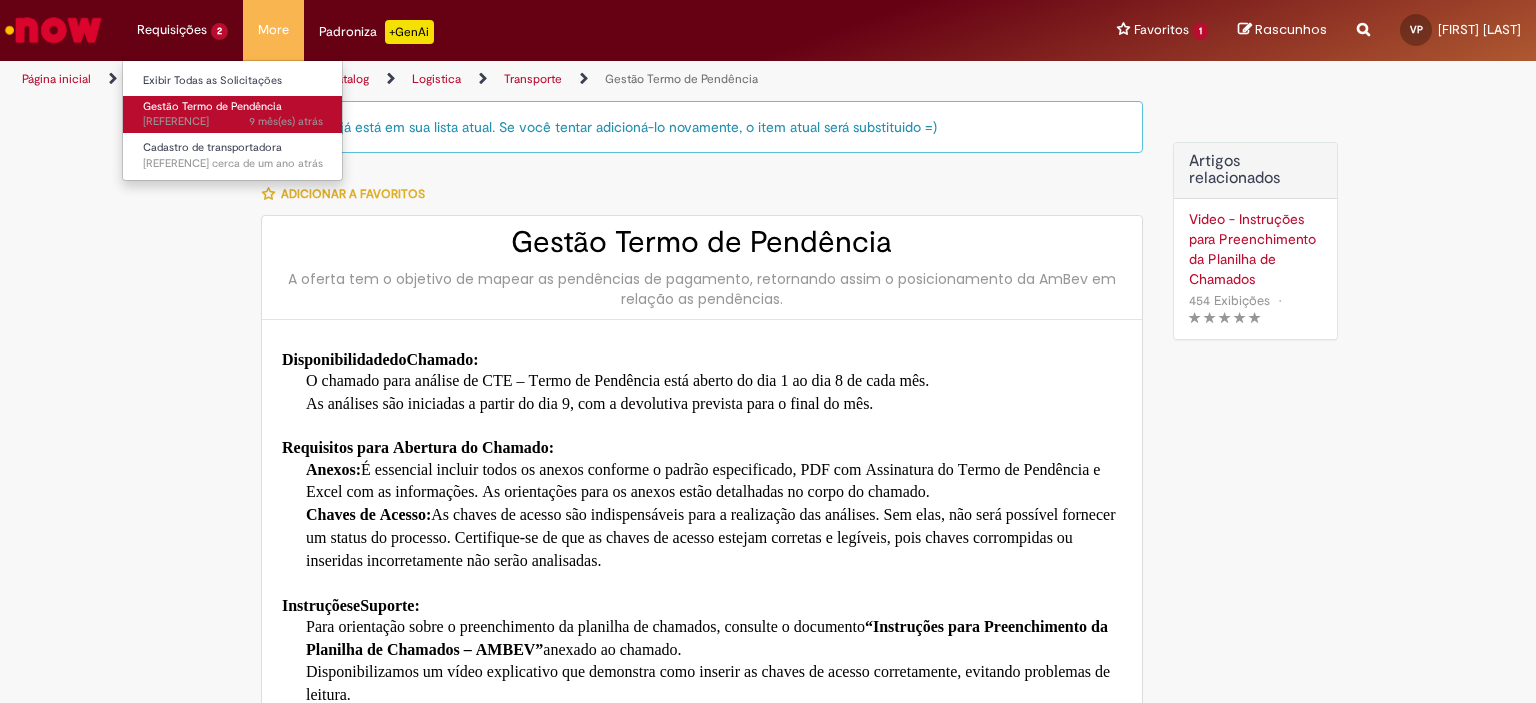 click on "9 mês(es) atrás 9 meses atrás  R12237357" at bounding box center (233, 122) 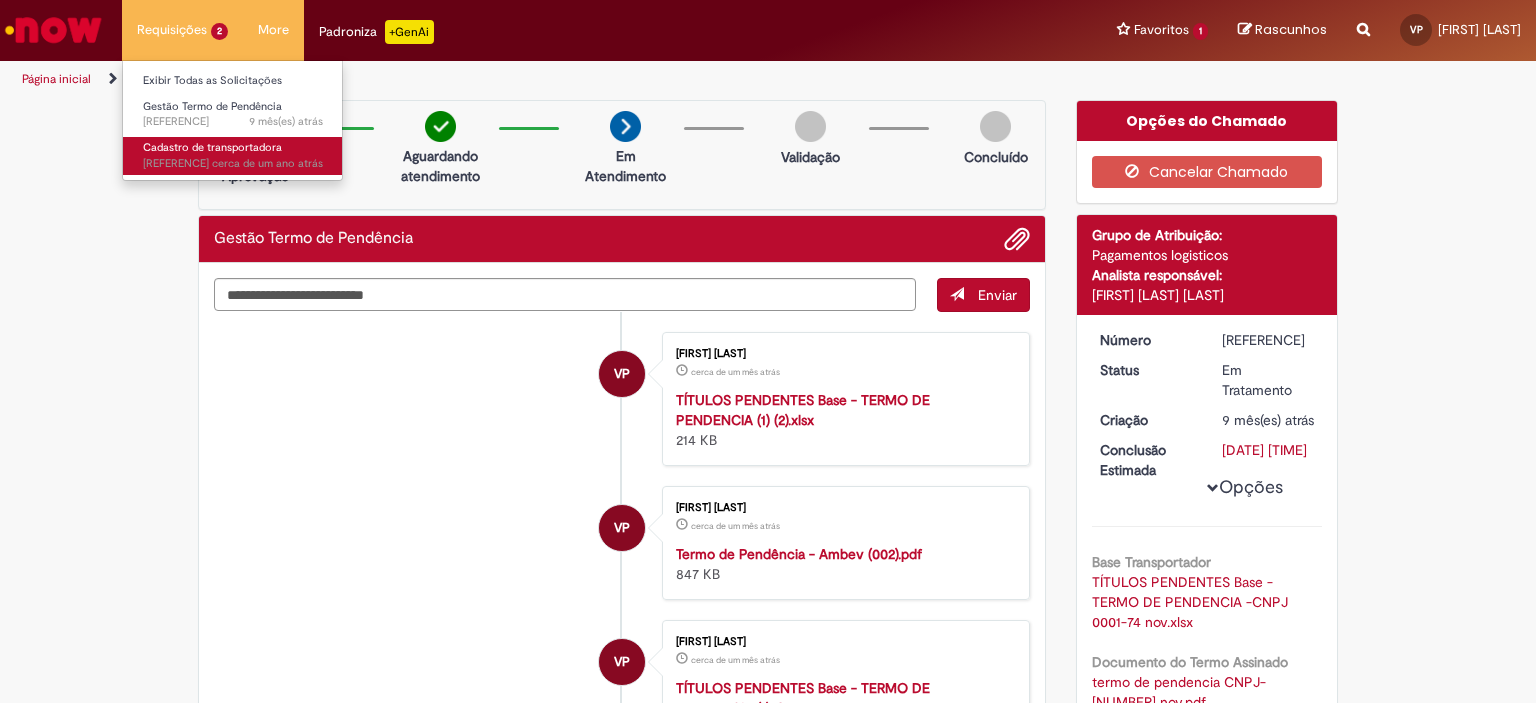 click on "Cadastro de transportadora" at bounding box center (212, 147) 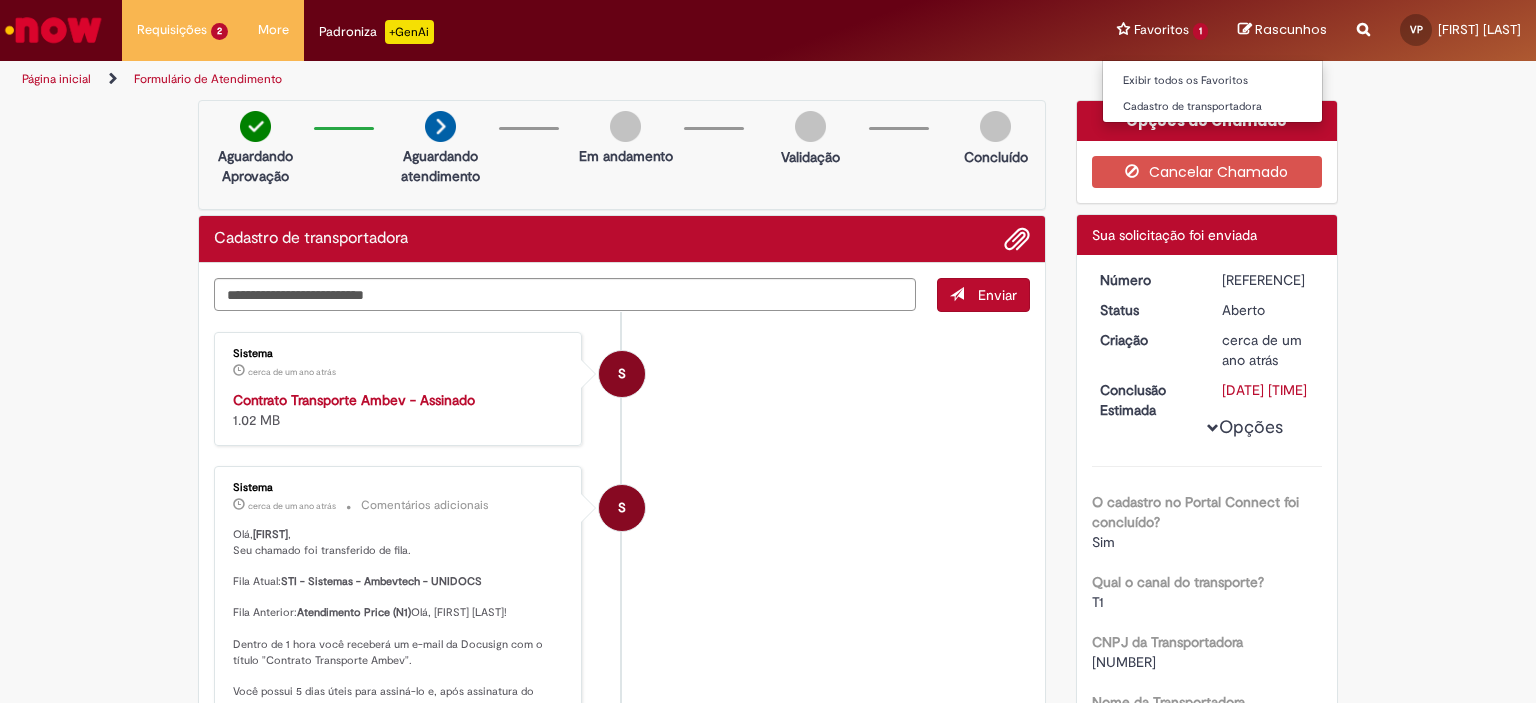 click on "Favoritos   1
Exibir todos os Favoritos
Cadastro de transportadora" at bounding box center (1162, 30) 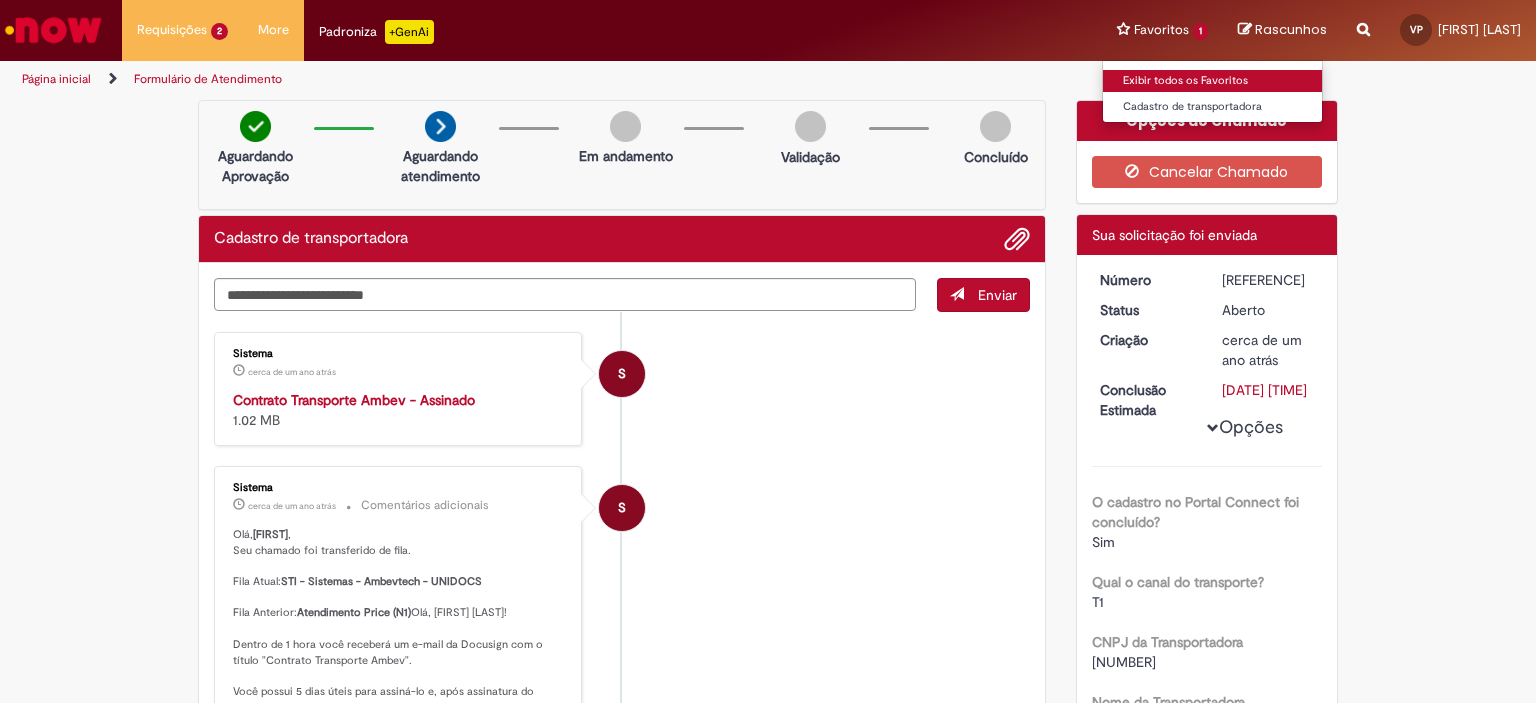 click on "Exibir todos os Favoritos" at bounding box center [1213, 81] 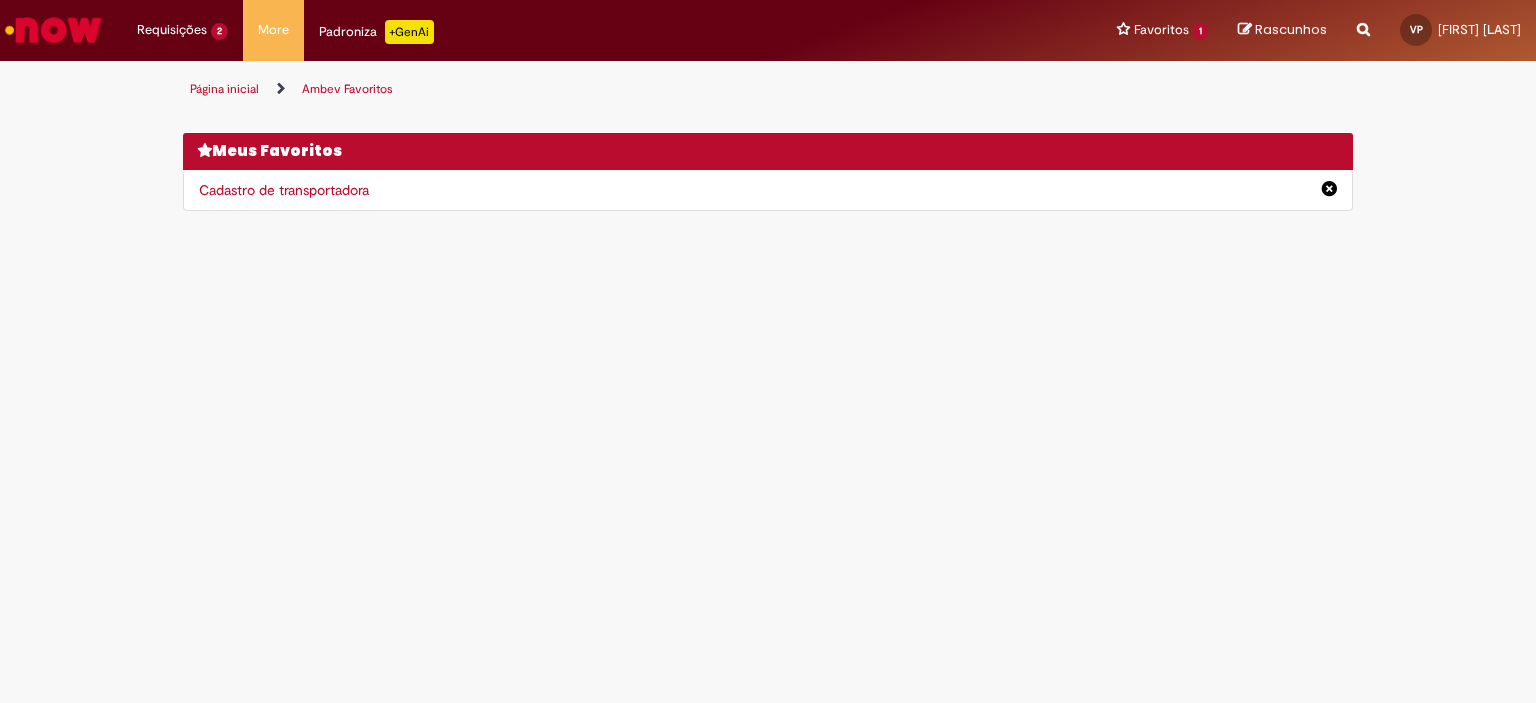 click on "Cadastro de transportadora" at bounding box center (284, 190) 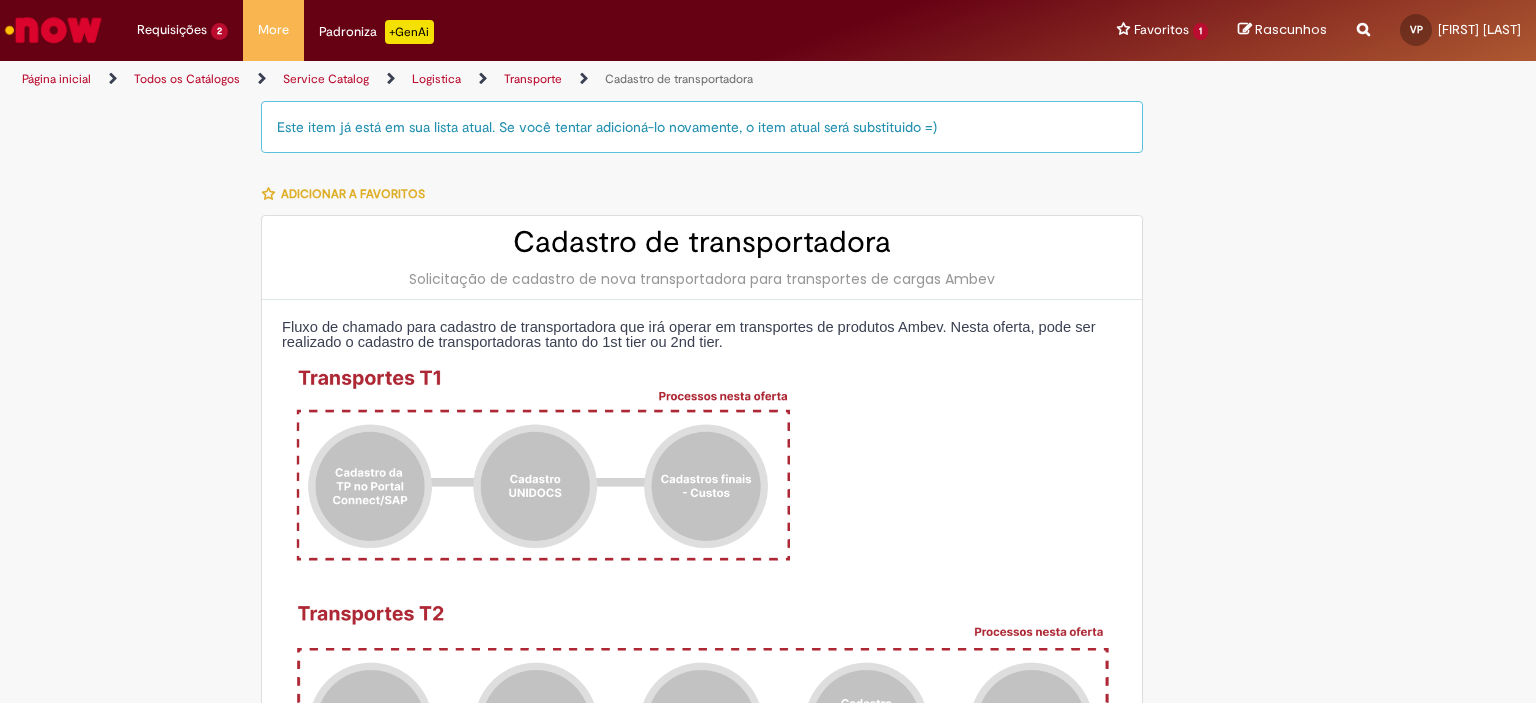 type on "**********" 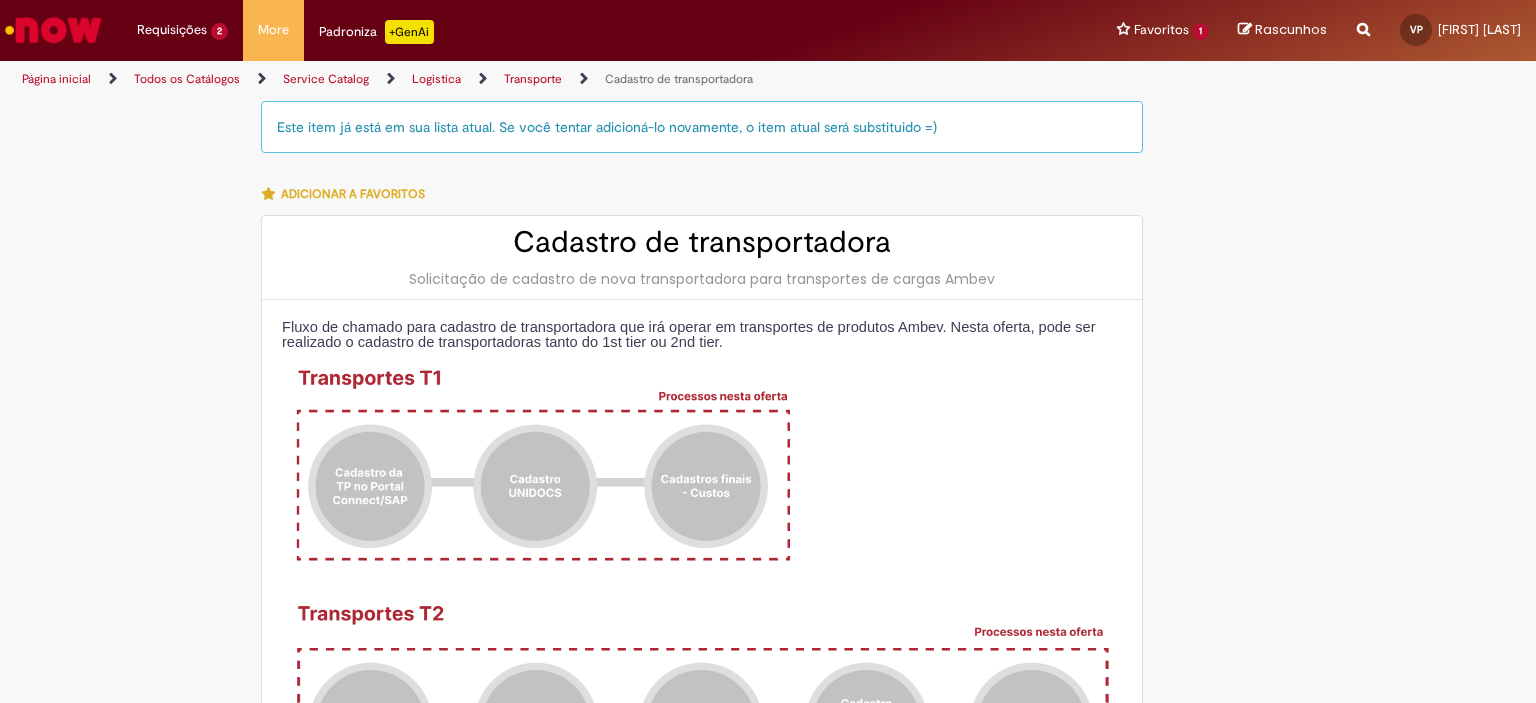 type on "**********" 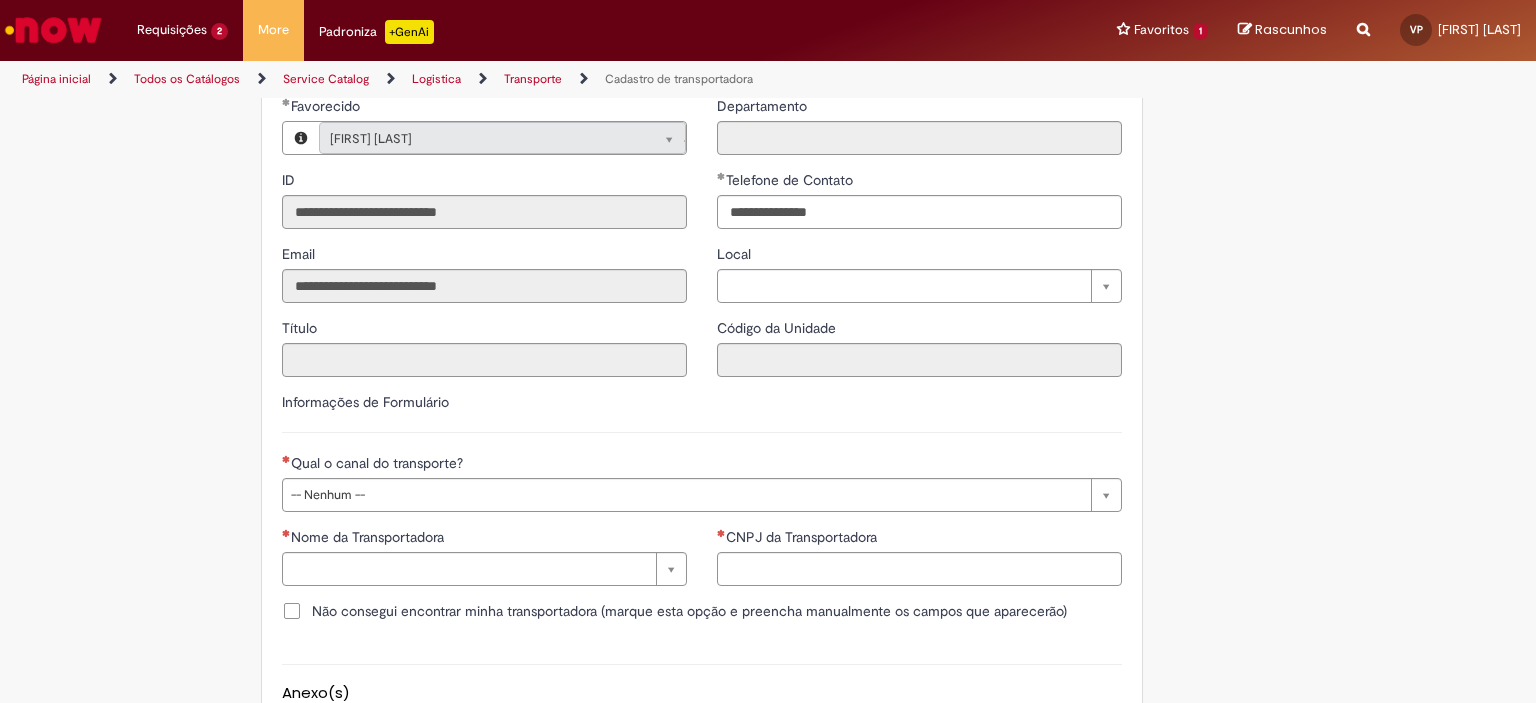 scroll, scrollTop: 421, scrollLeft: 0, axis: vertical 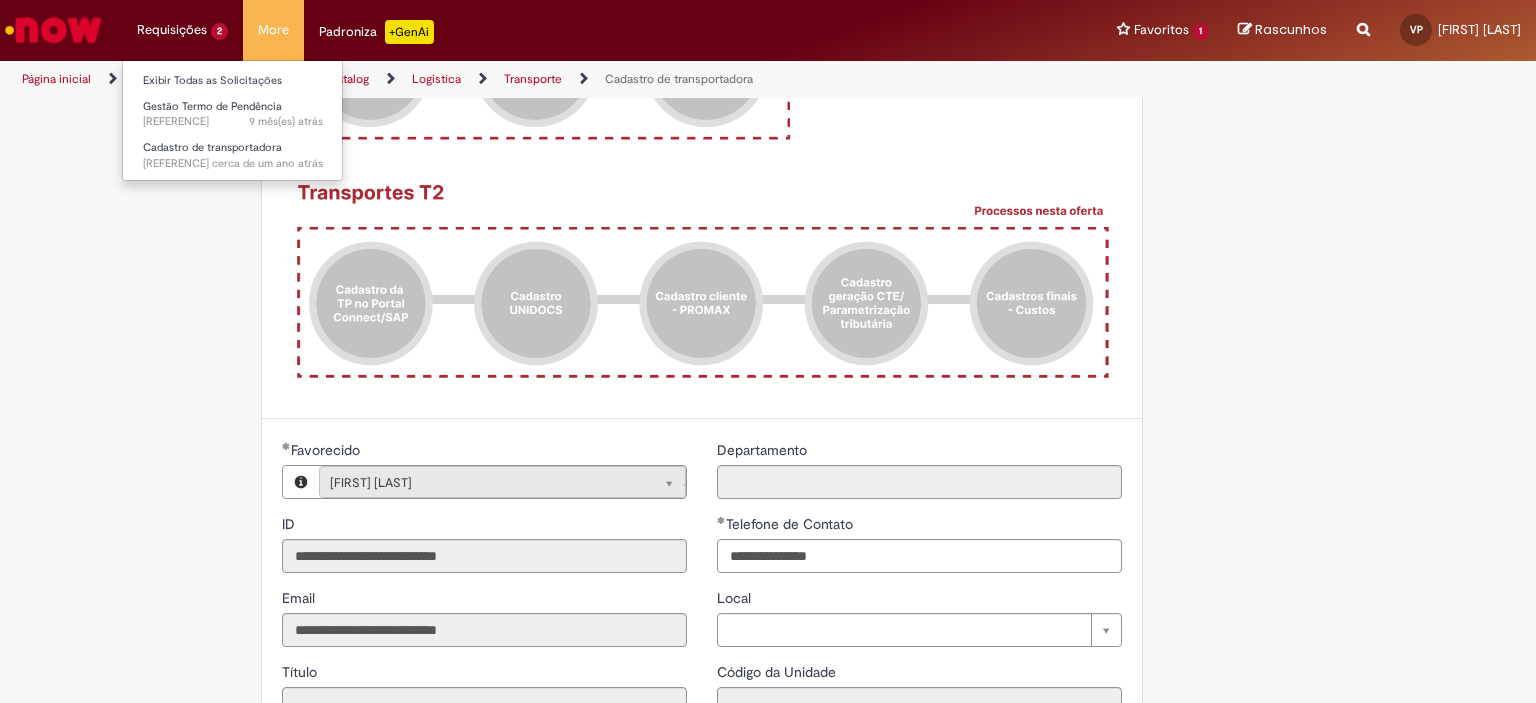 click on "Requisições   2
Exibir Todas as Solicitações
Gestão Termo de Pendência
9 mês(es) atrás 9 meses atrás  R12237357
Cadastro de transportadora
cerca de um ano atrás cerca de um ano atrás  R11328372" at bounding box center (182, 30) 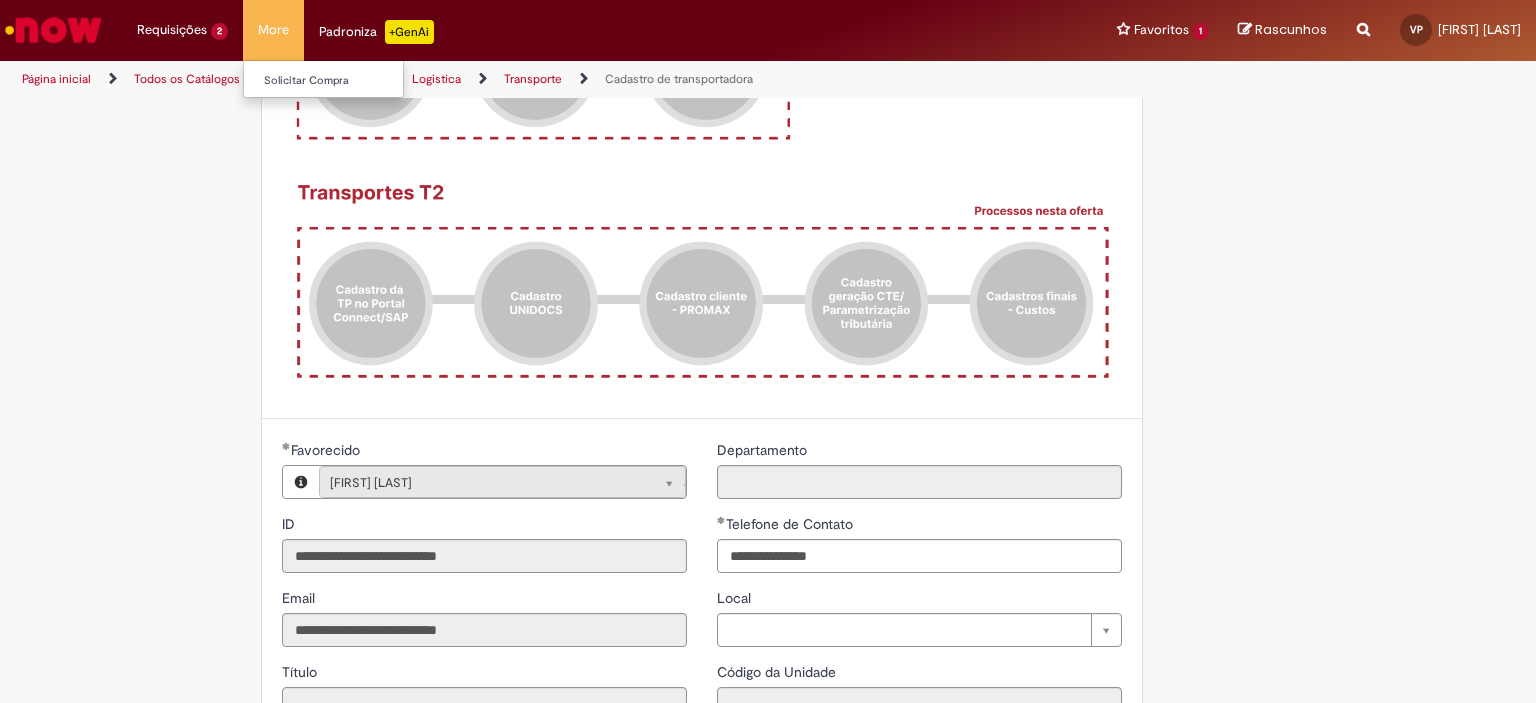 click on "More
Solicitar Compra" at bounding box center (273, 30) 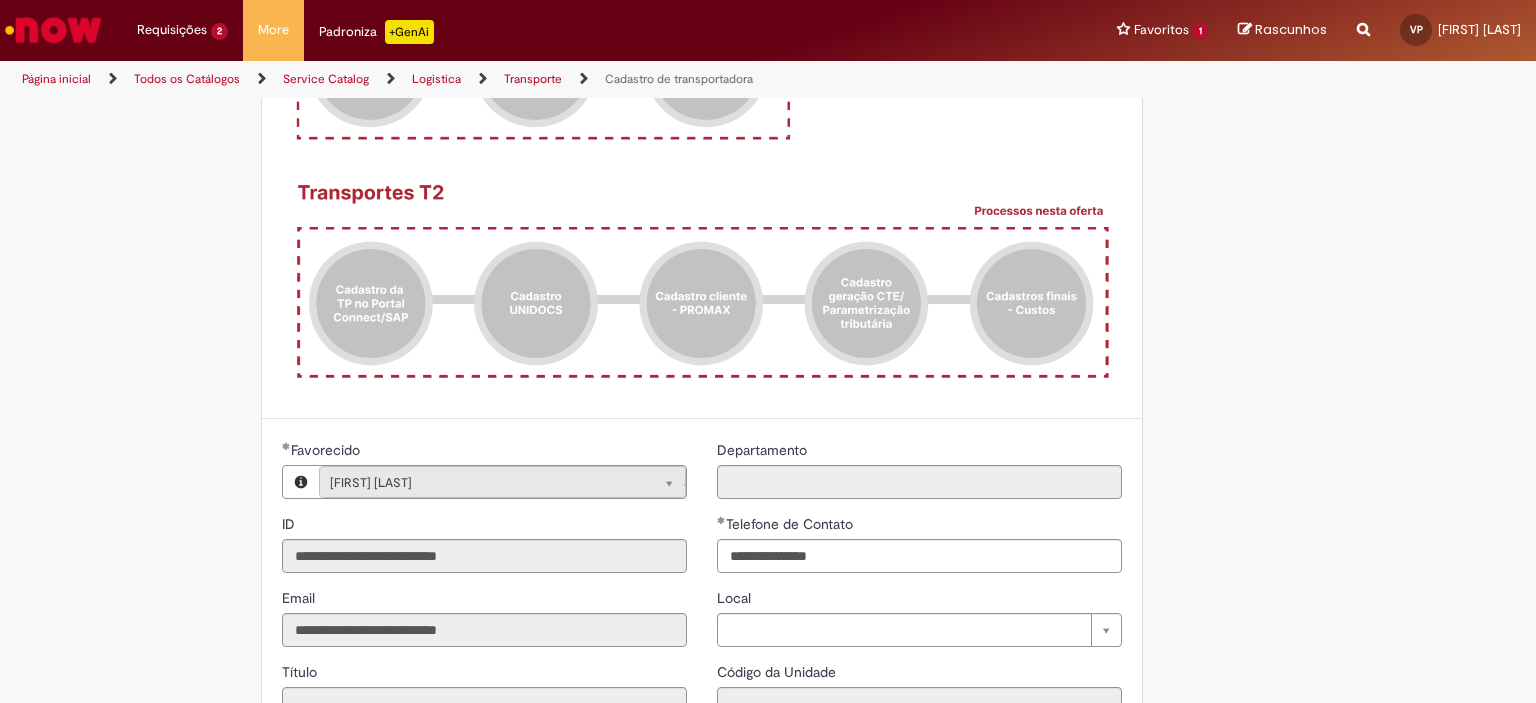 click on "Padroniza  +GenAi" at bounding box center (376, 32) 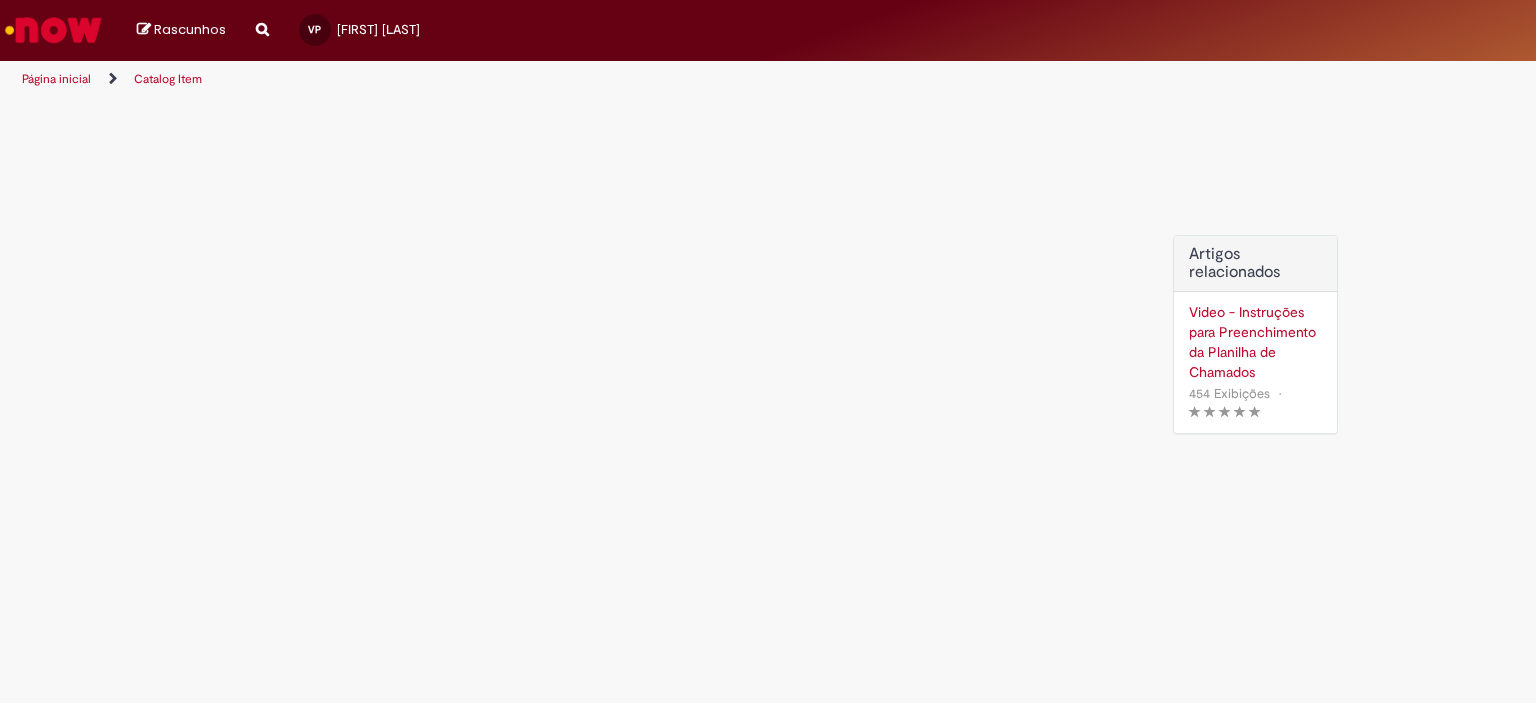 scroll, scrollTop: 0, scrollLeft: 0, axis: both 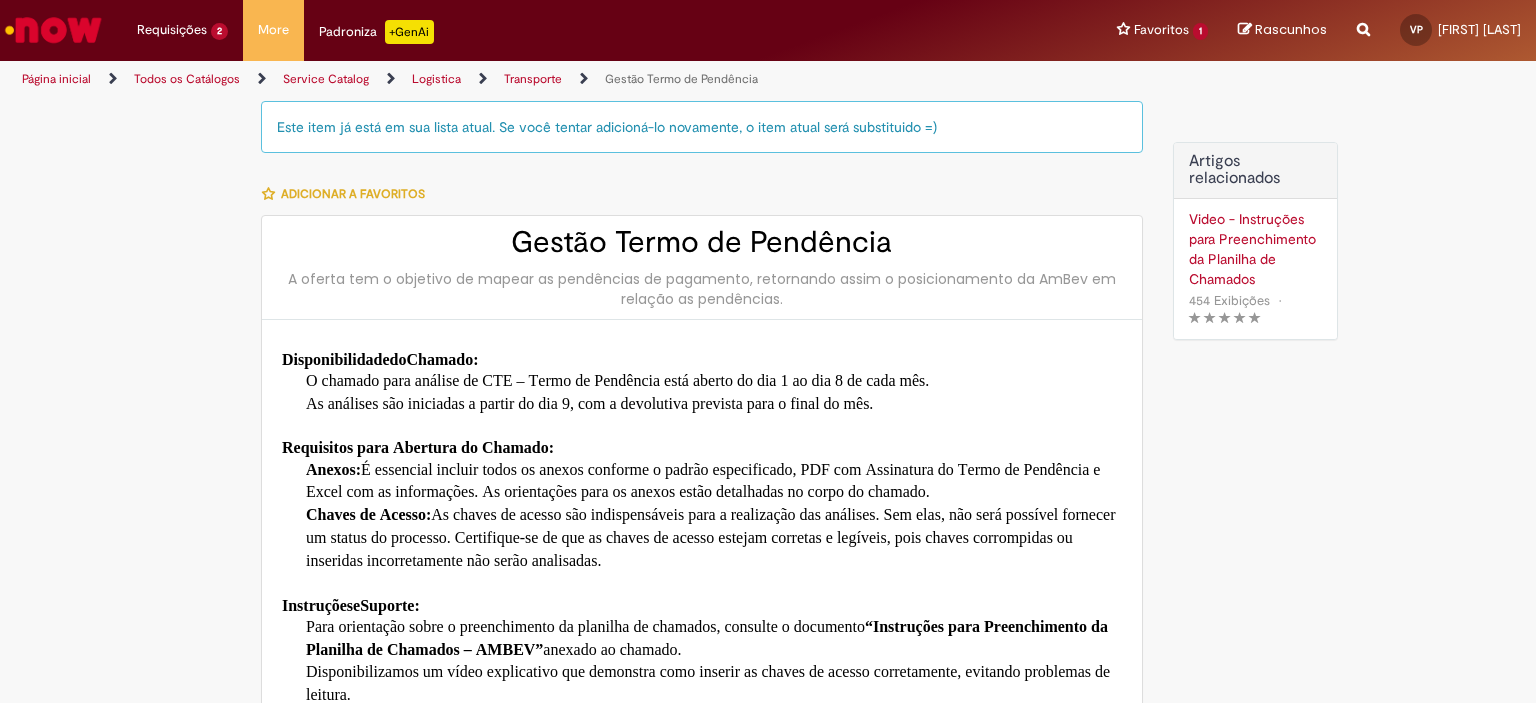 type on "**********" 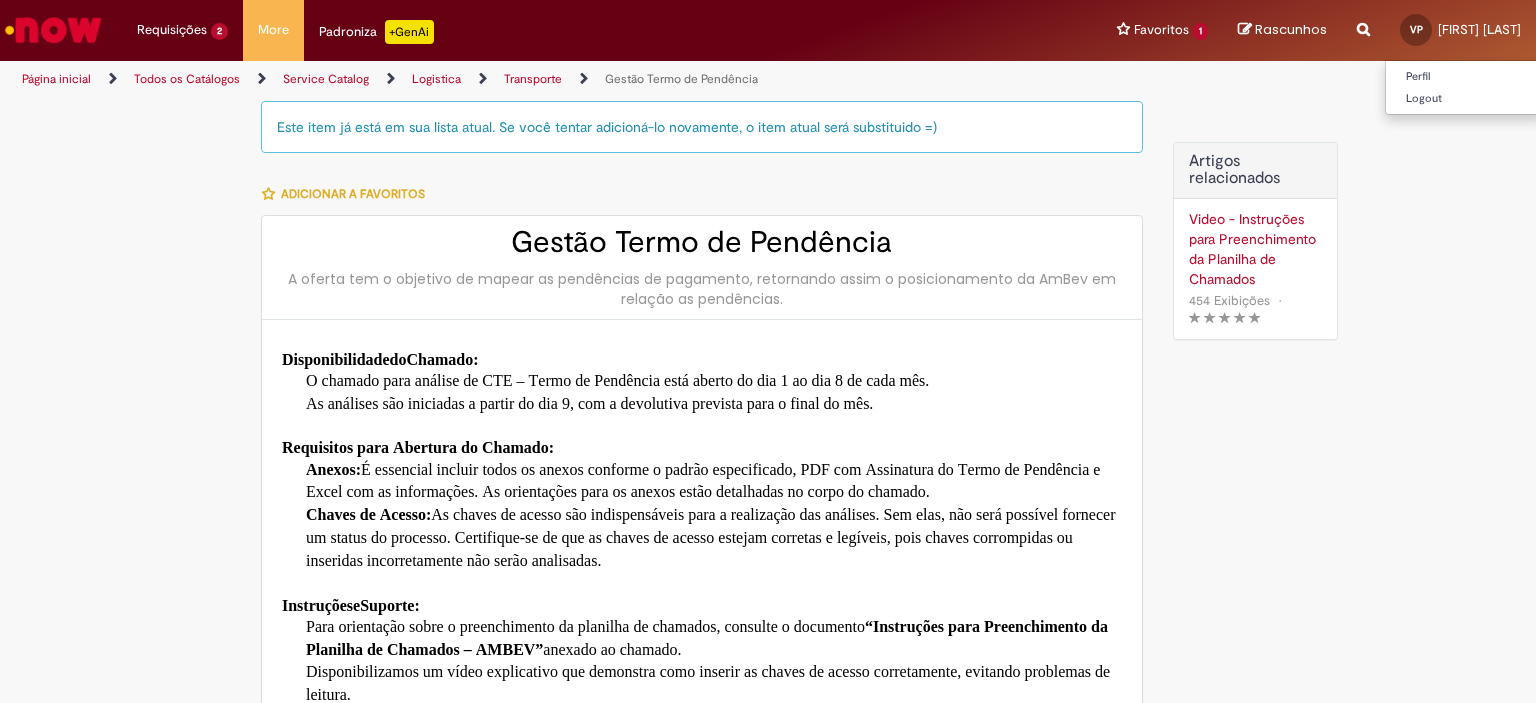 click on "[FIRST] [LAST]" at bounding box center (1479, 29) 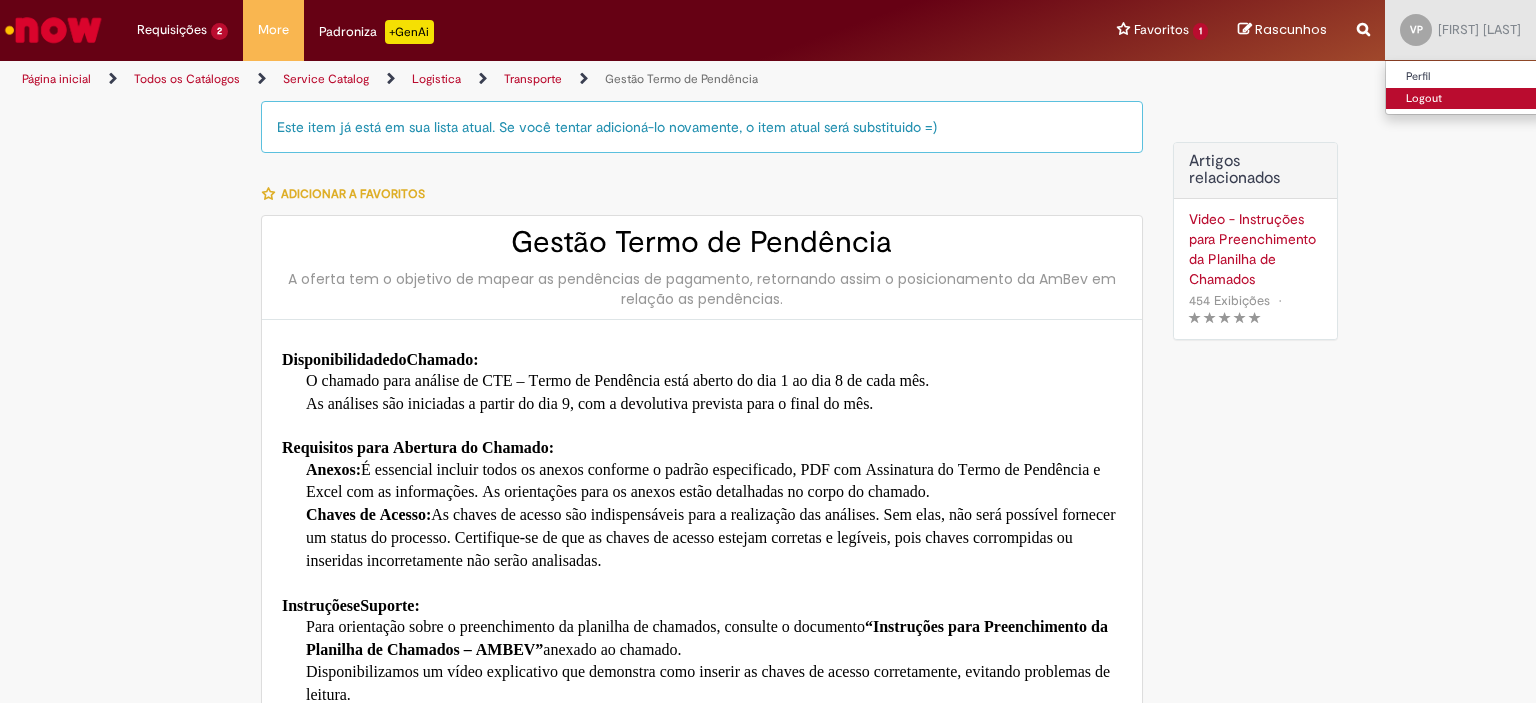 click on "Logout" at bounding box center [1465, 99] 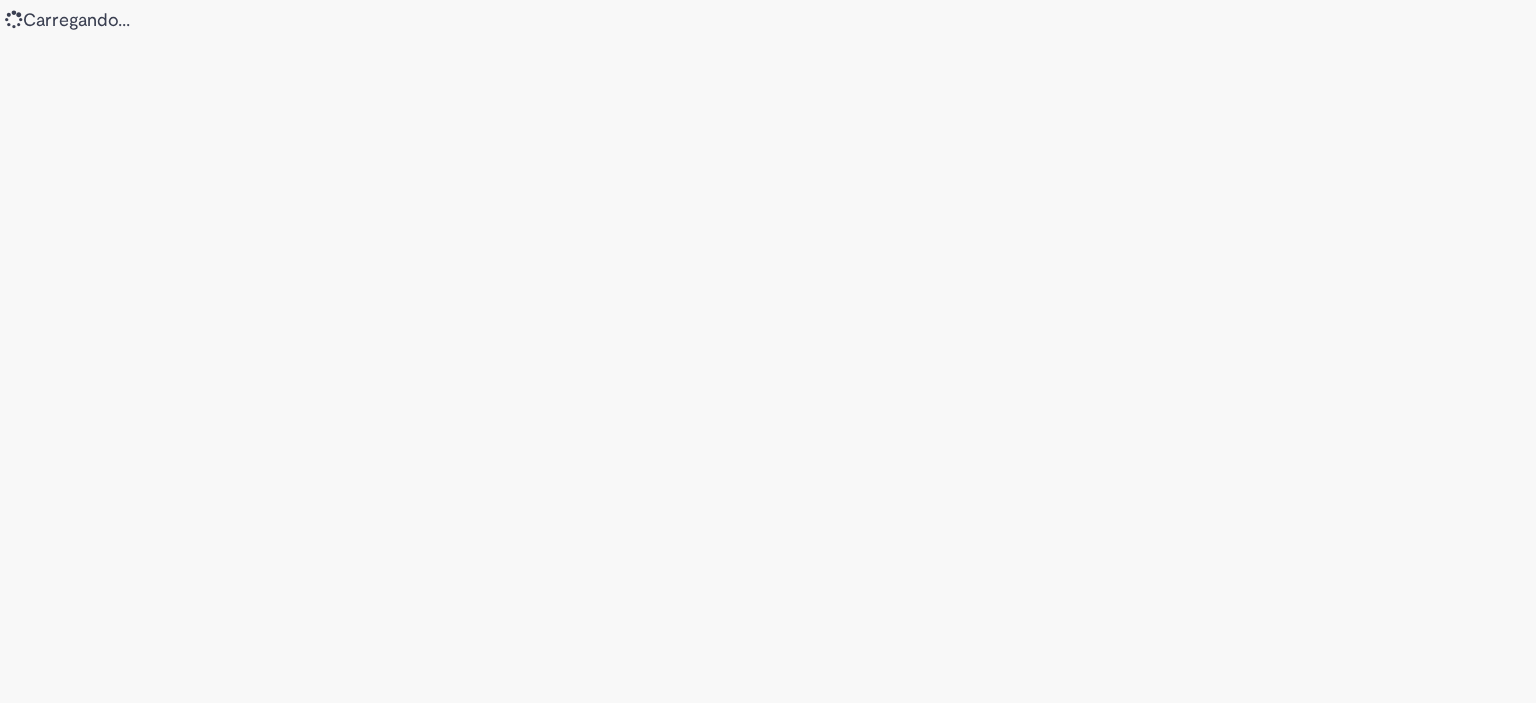 scroll, scrollTop: 0, scrollLeft: 0, axis: both 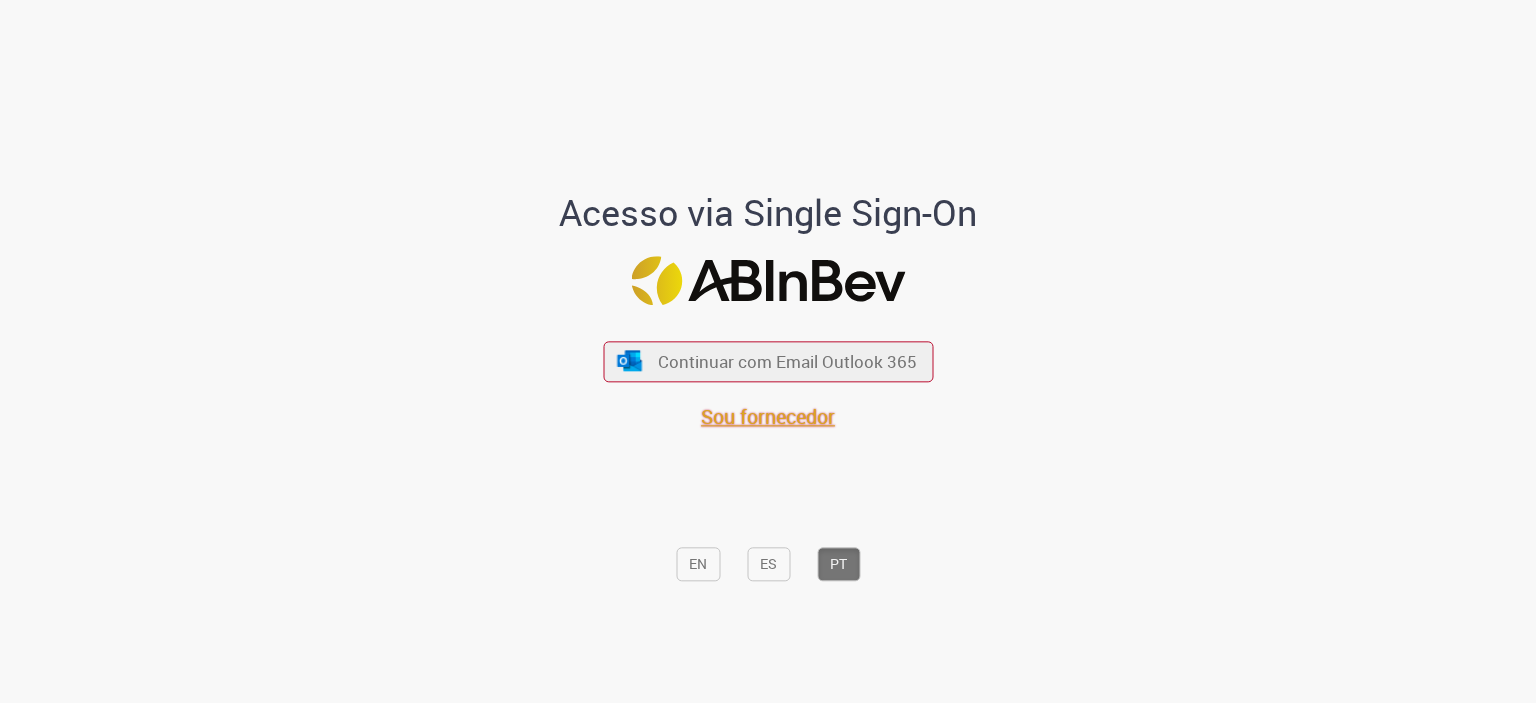 click on "Sou fornecedor" at bounding box center [768, 416] 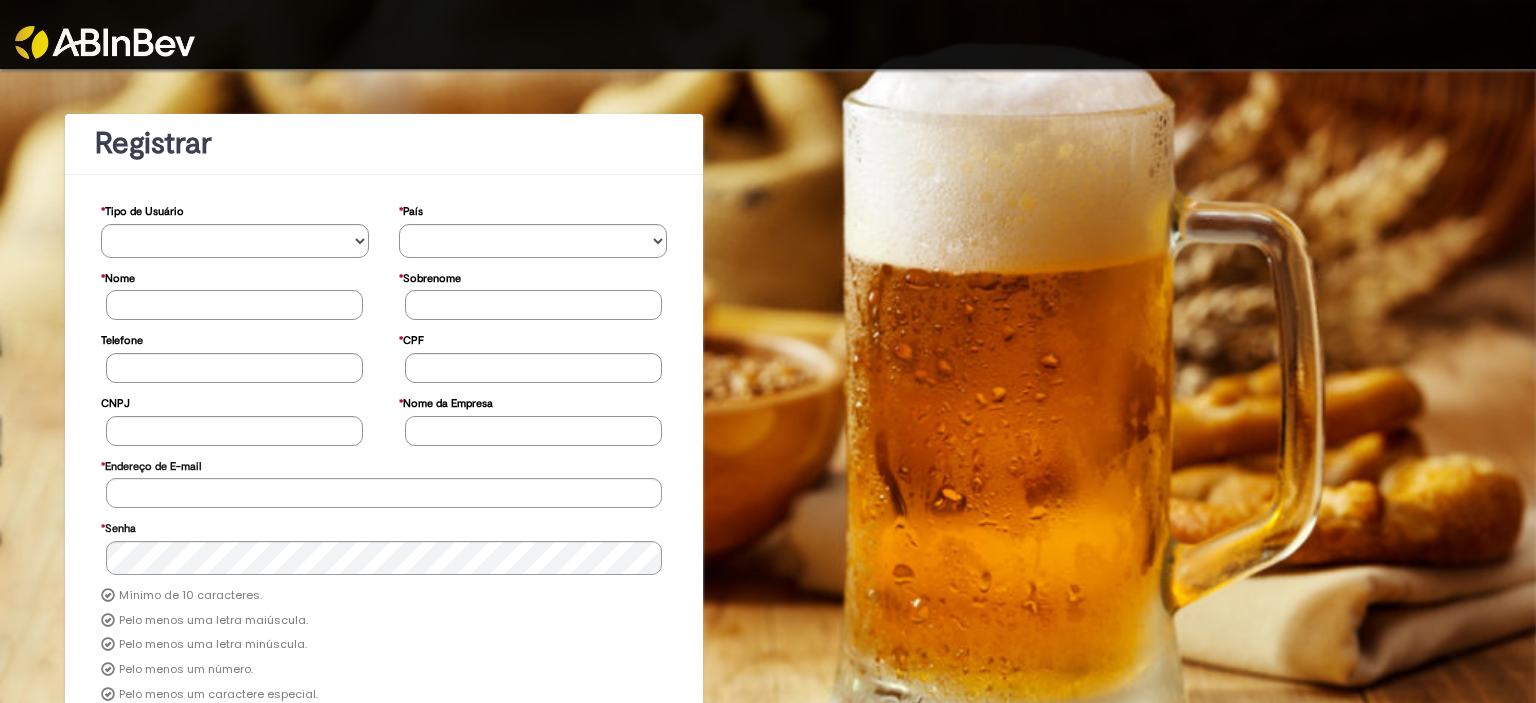 scroll, scrollTop: 0, scrollLeft: 0, axis: both 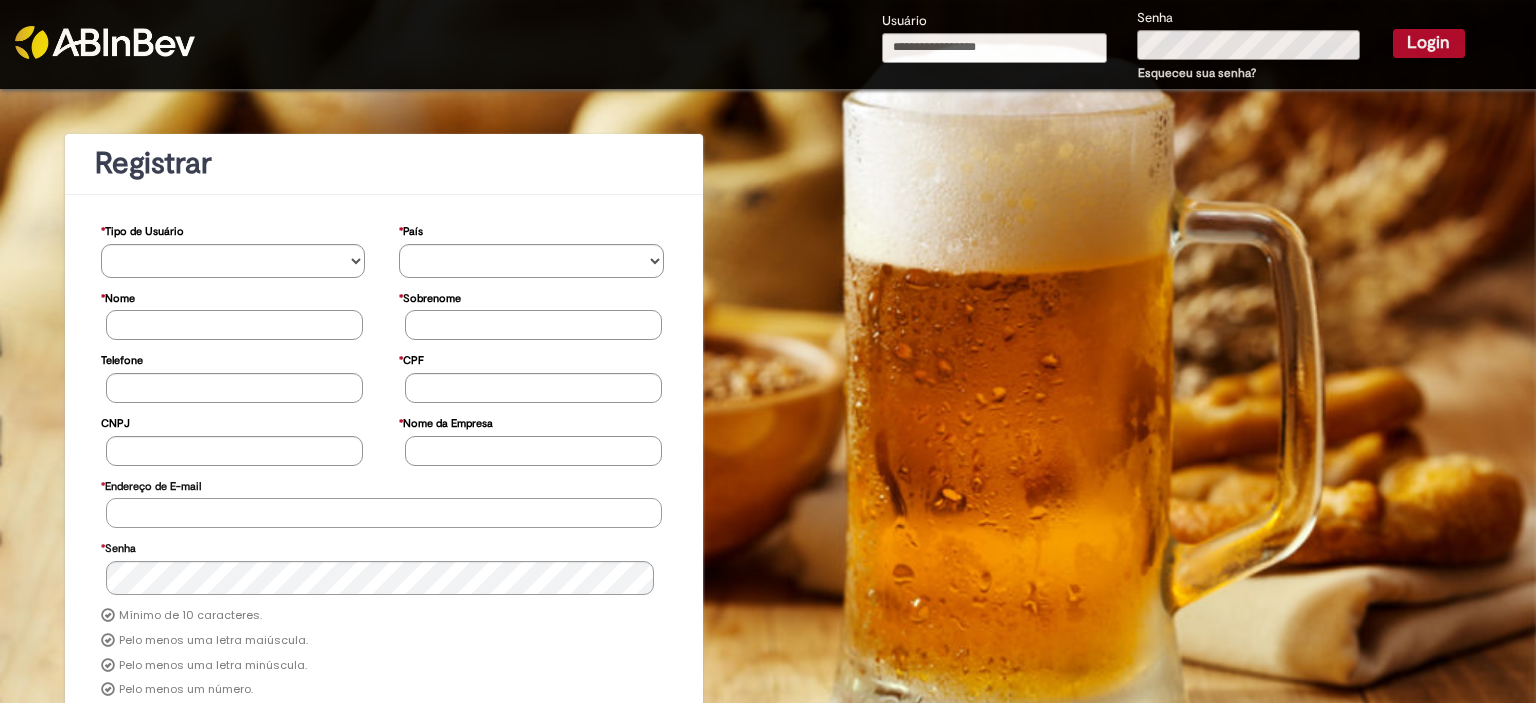type on "**********" 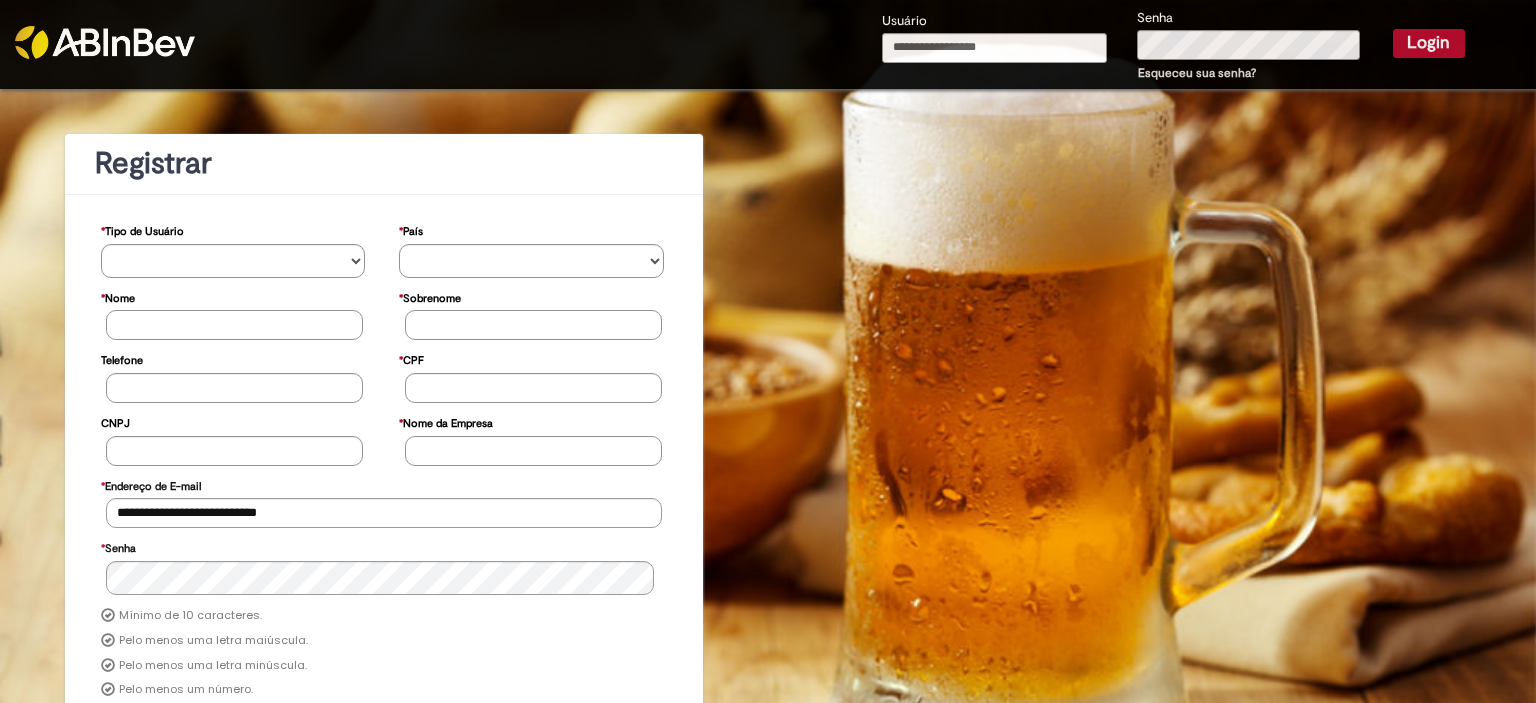 type on "**********" 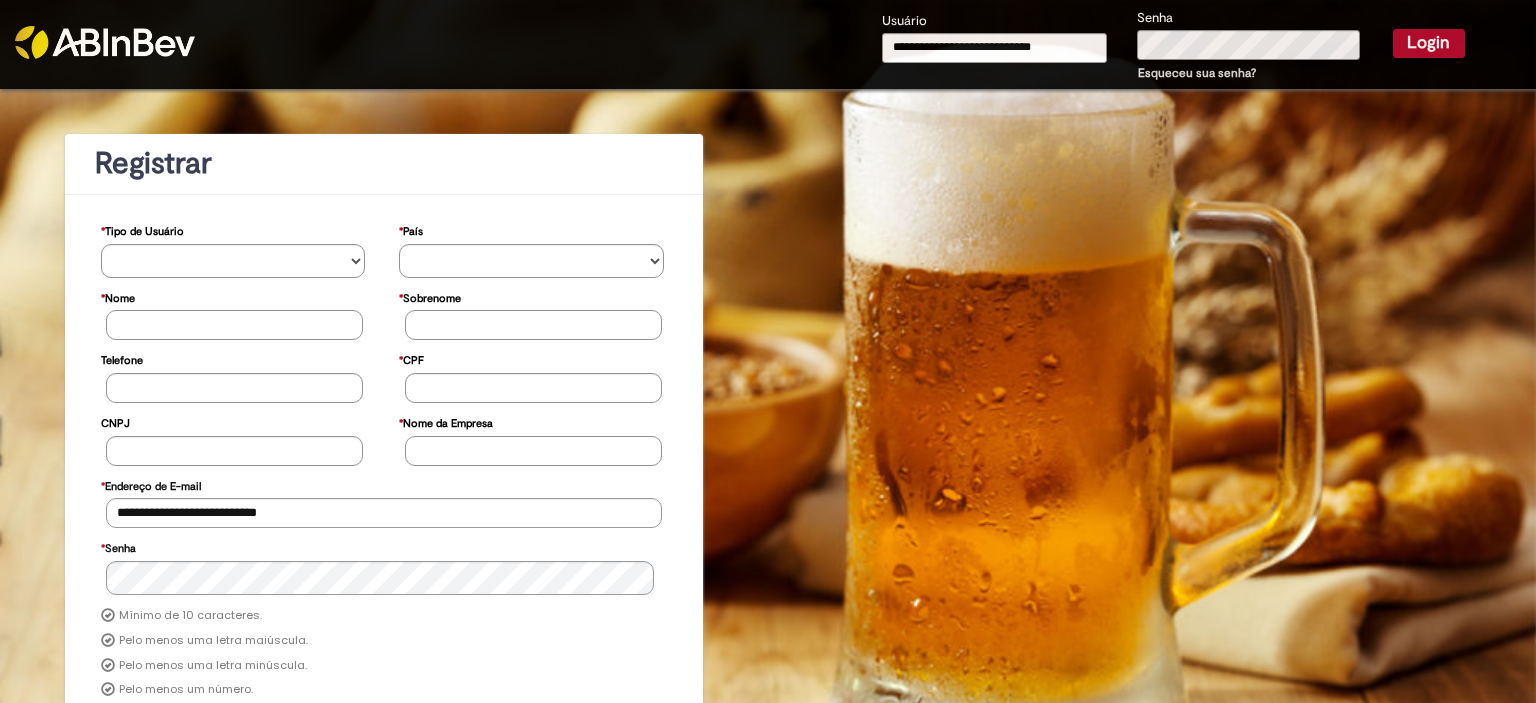 click on "Login" at bounding box center [1429, 43] 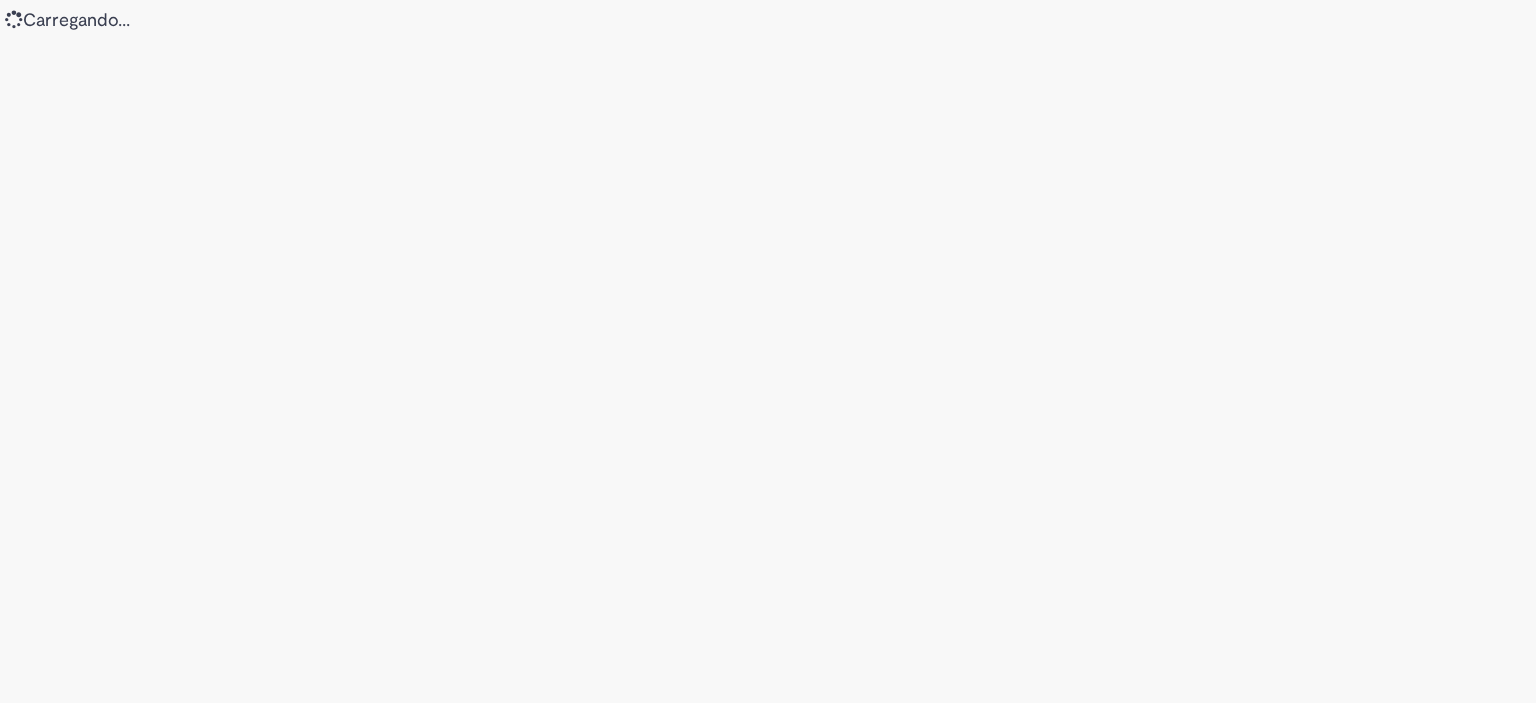 scroll, scrollTop: 0, scrollLeft: 0, axis: both 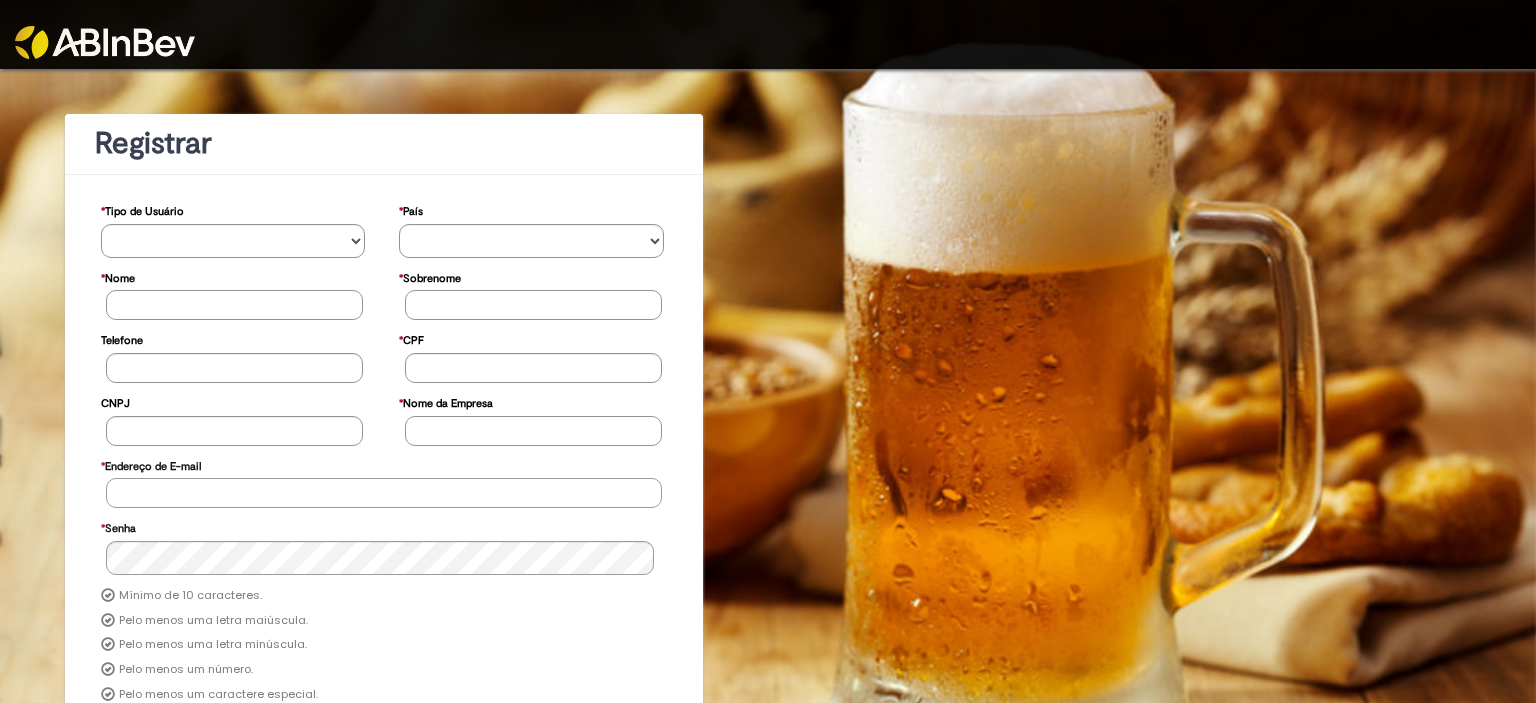 type on "**********" 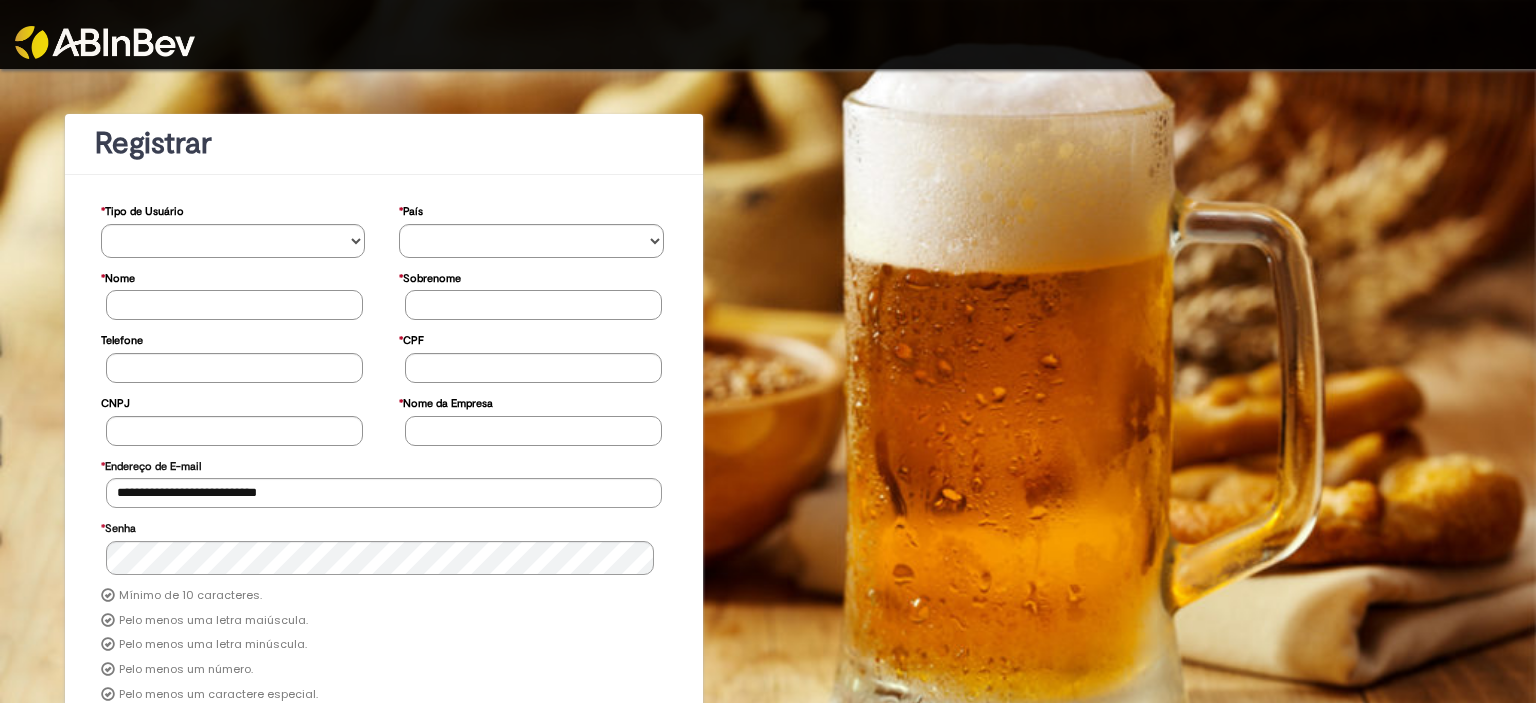 click on "**********" at bounding box center [384, 488] 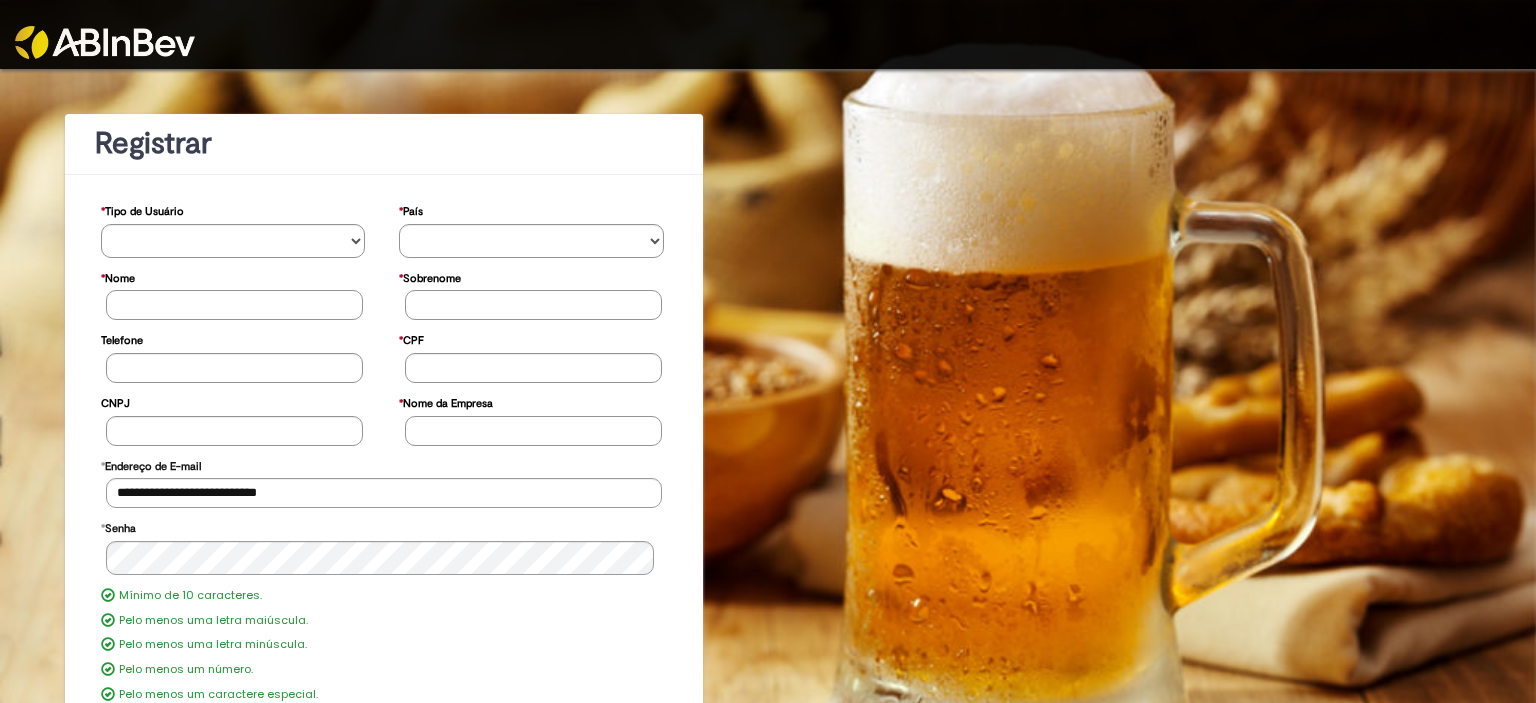 click at bounding box center (768, 34) 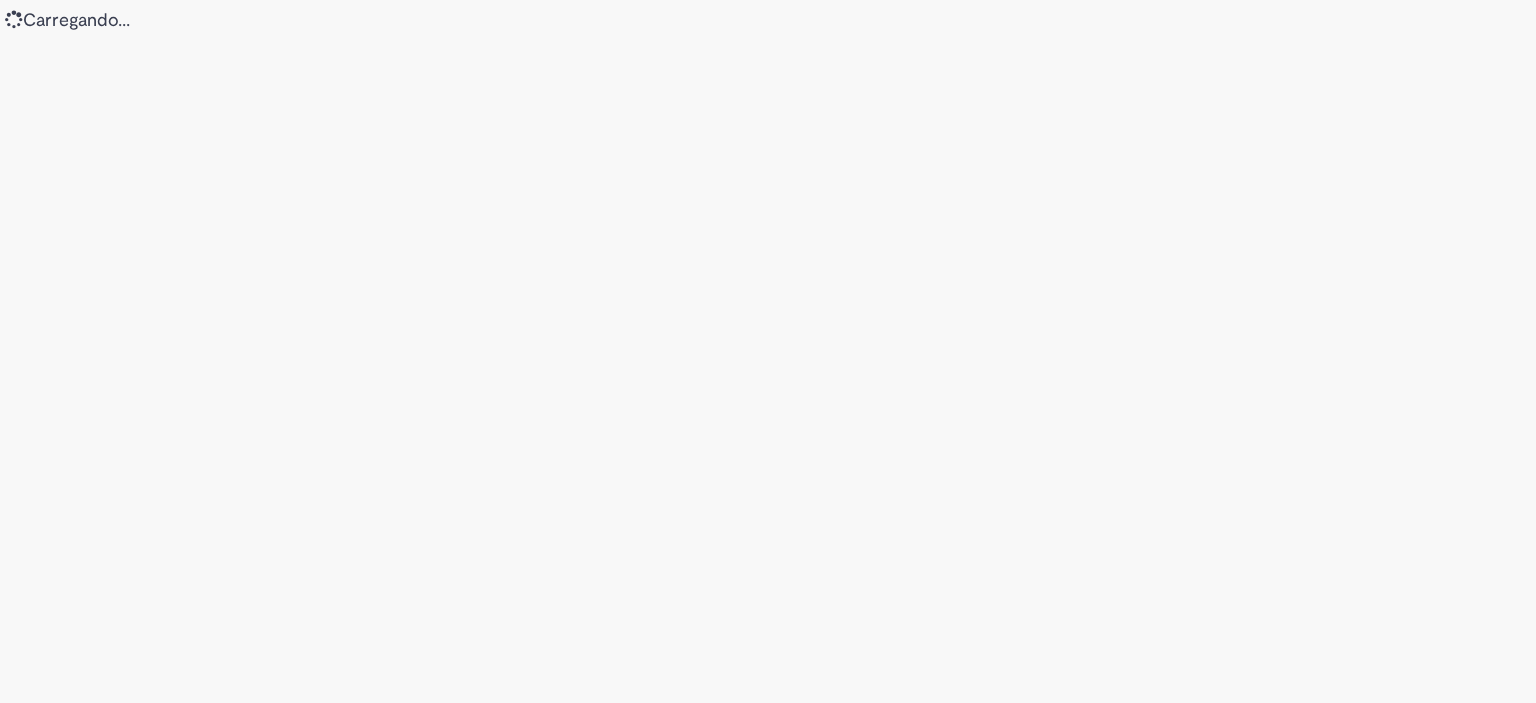 scroll, scrollTop: 0, scrollLeft: 0, axis: both 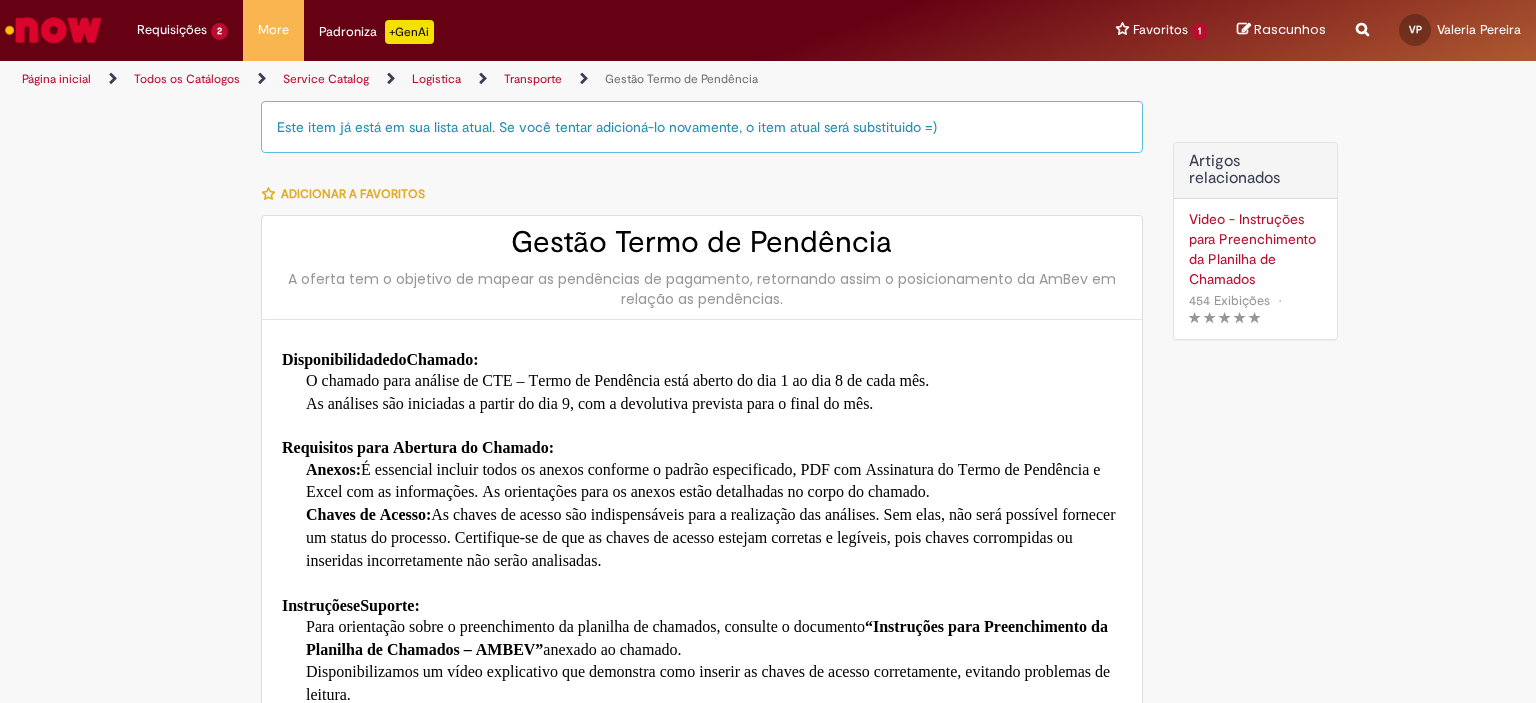 type on "**********" 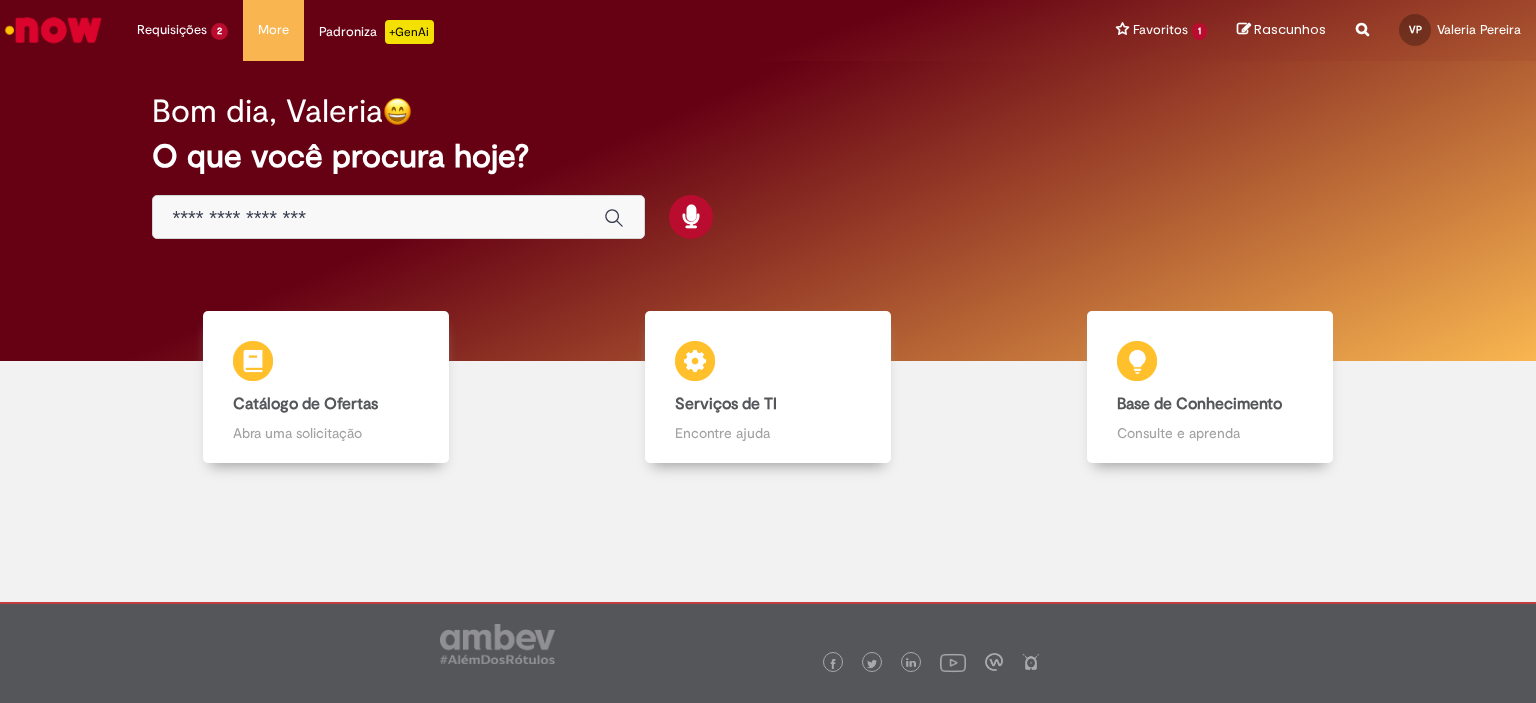 click at bounding box center (378, 218) 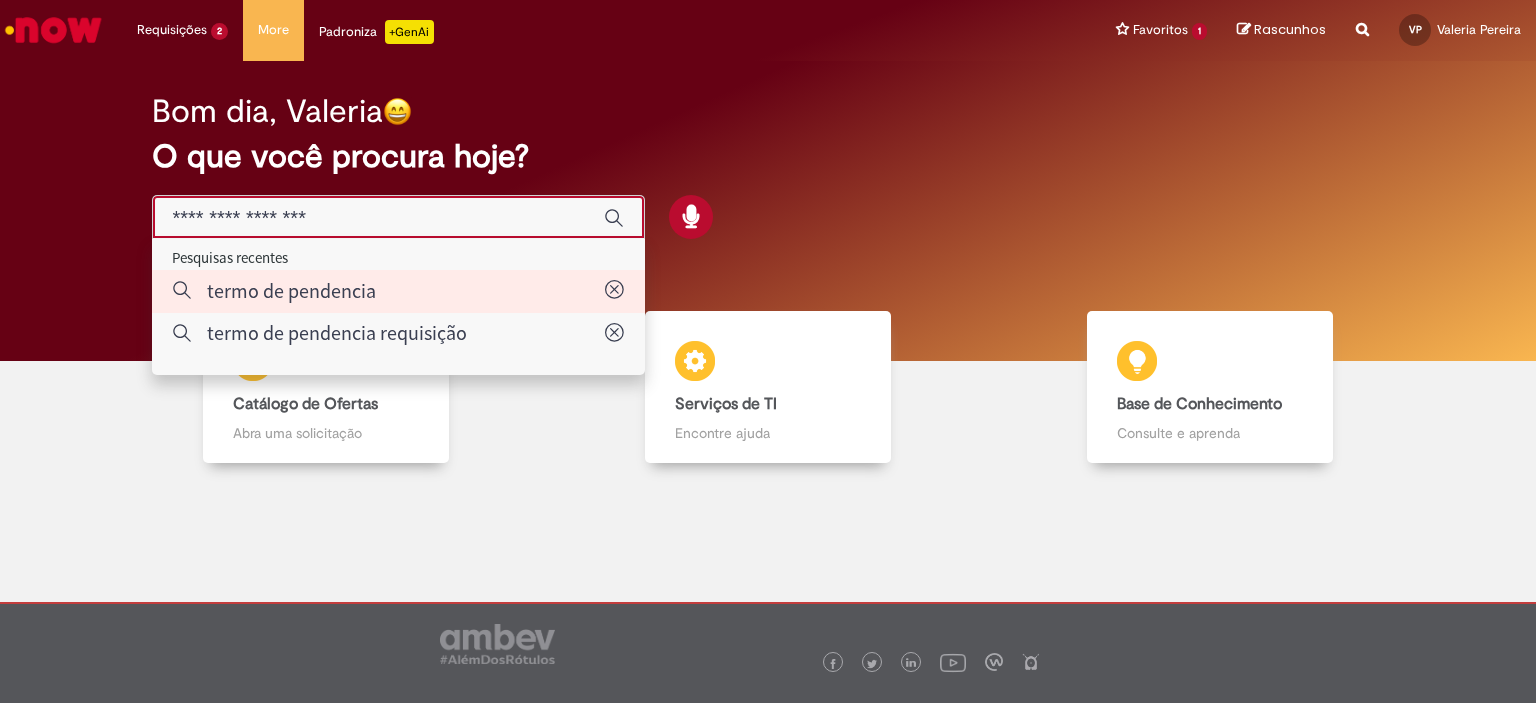 type on "**********" 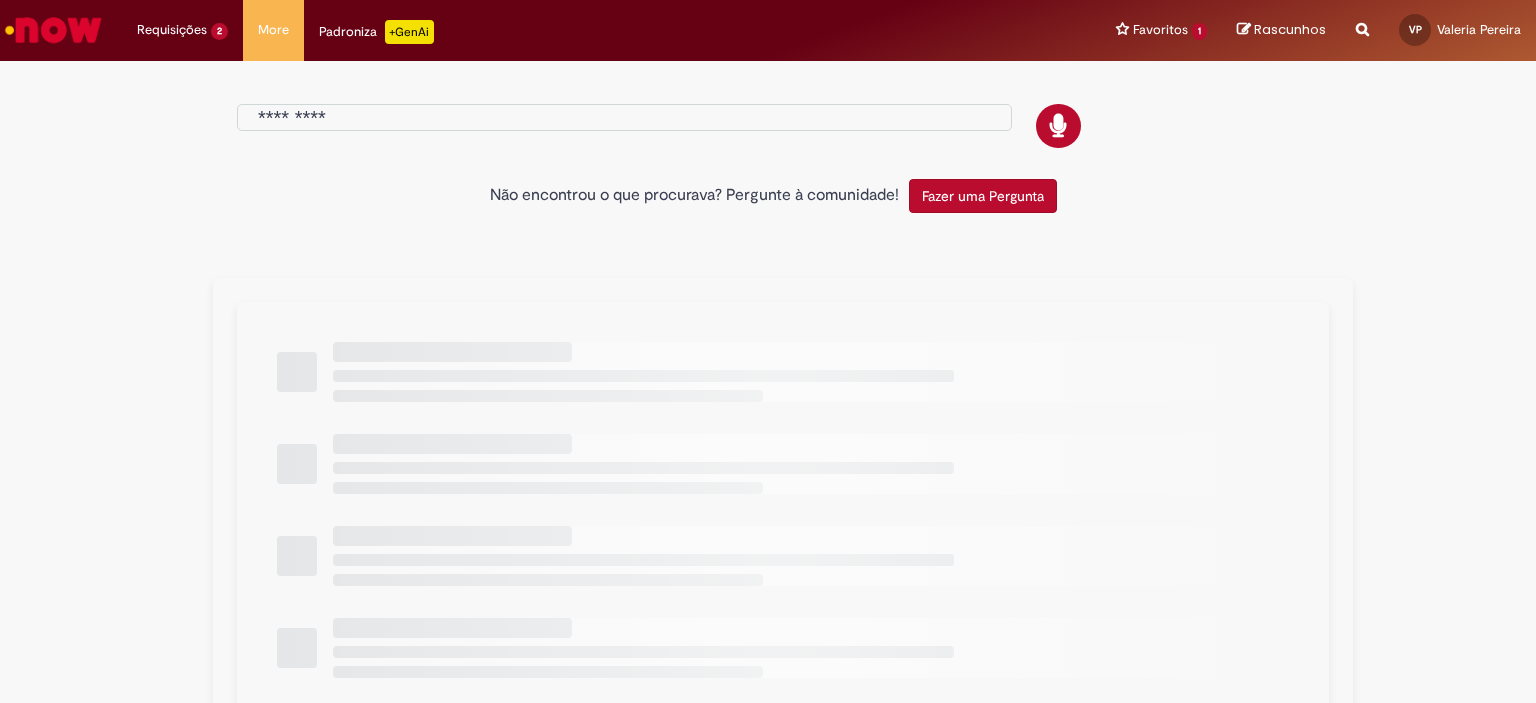 type on "**********" 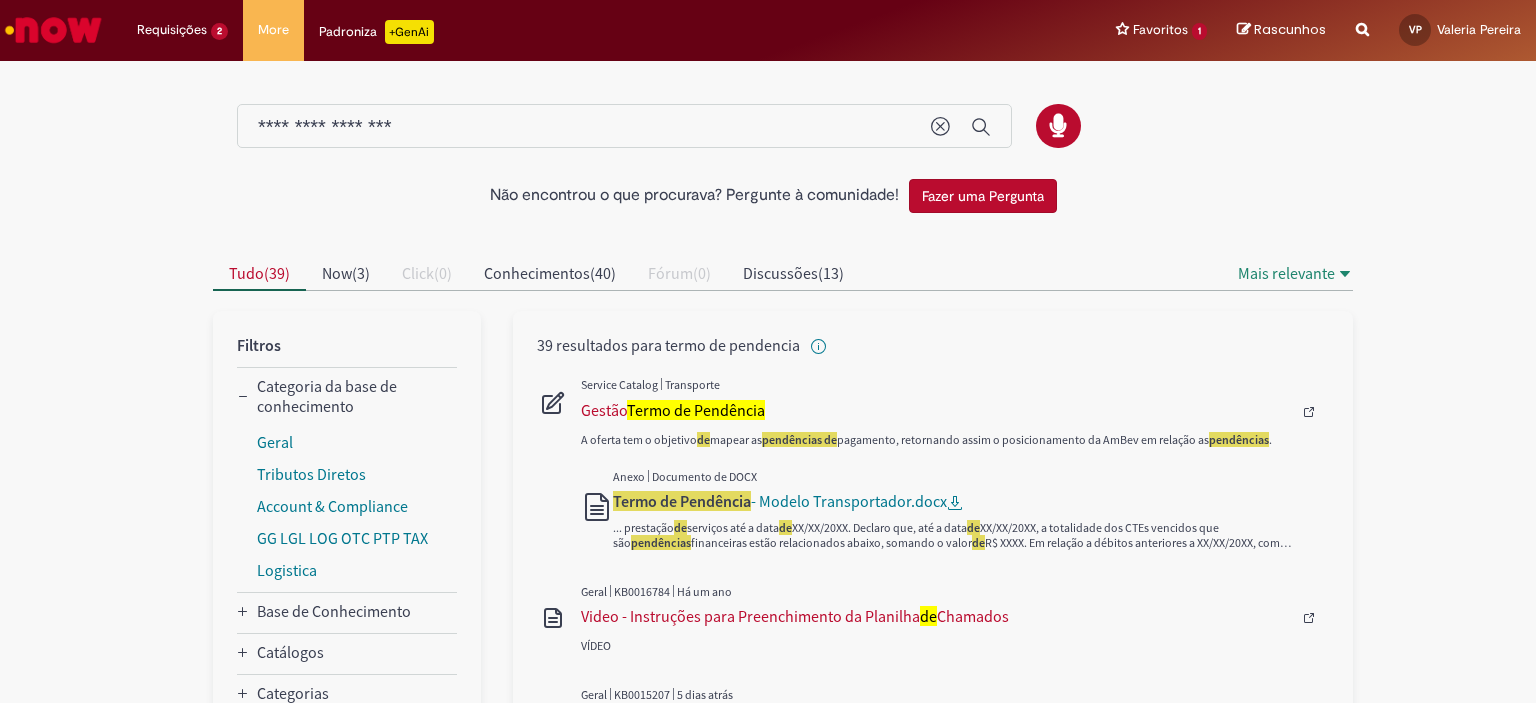 scroll, scrollTop: 0, scrollLeft: 0, axis: both 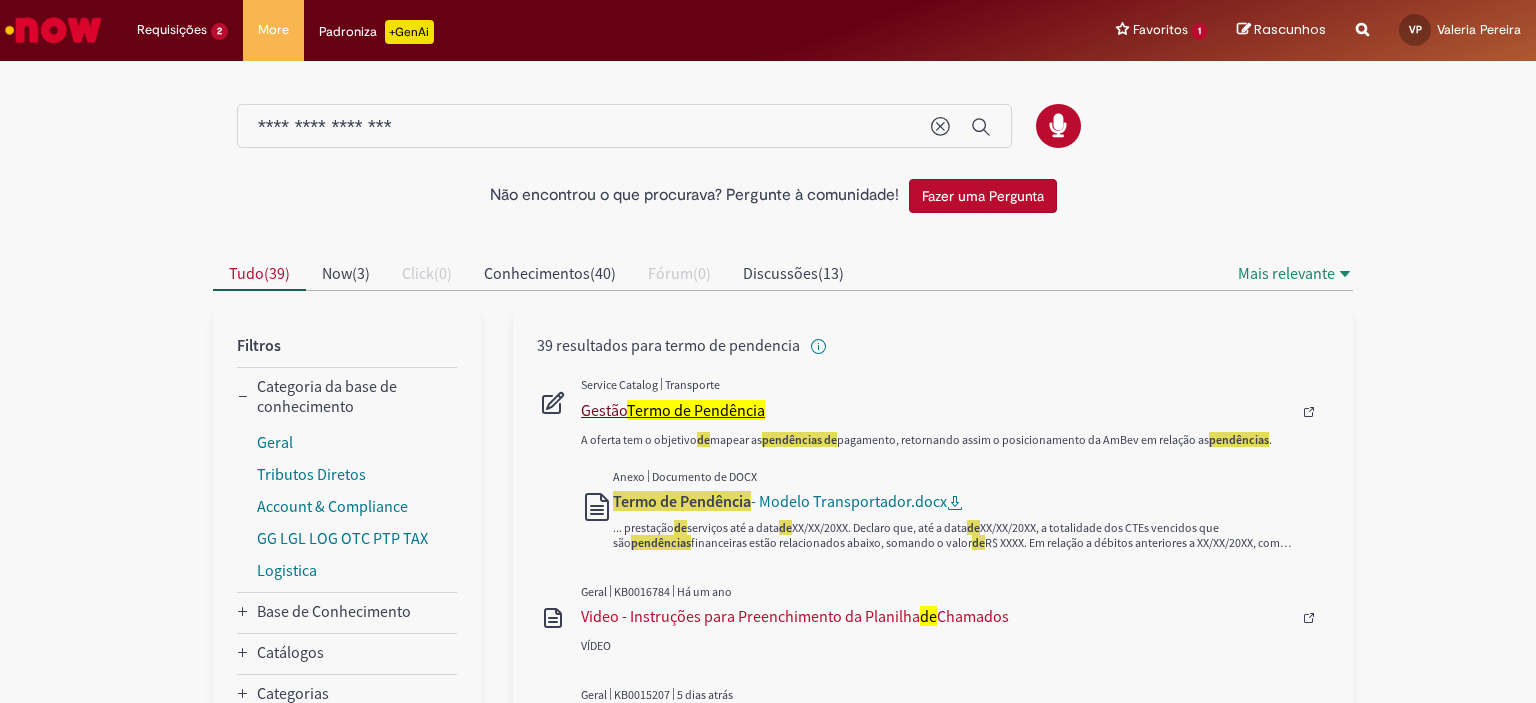 click on "Termo de Pendência" at bounding box center [696, 410] 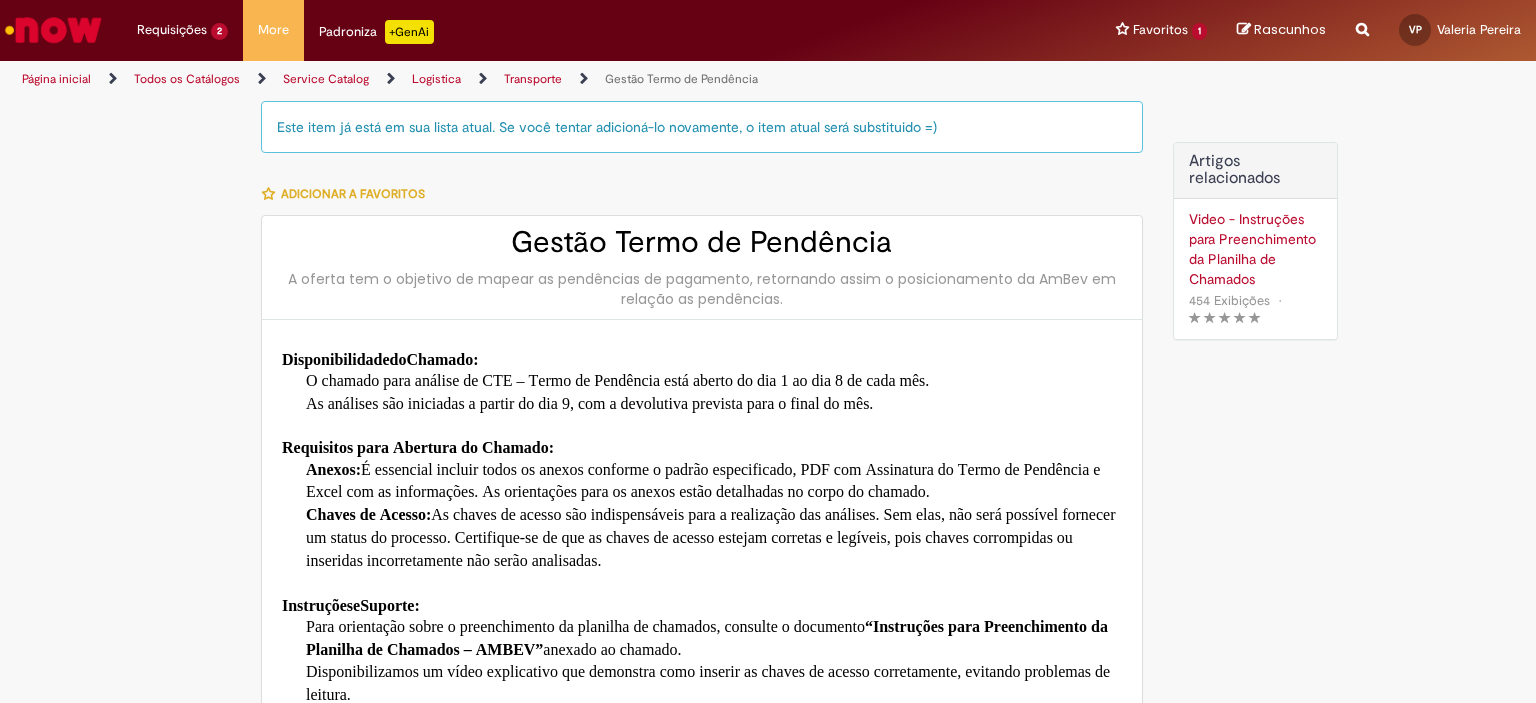 type on "**********" 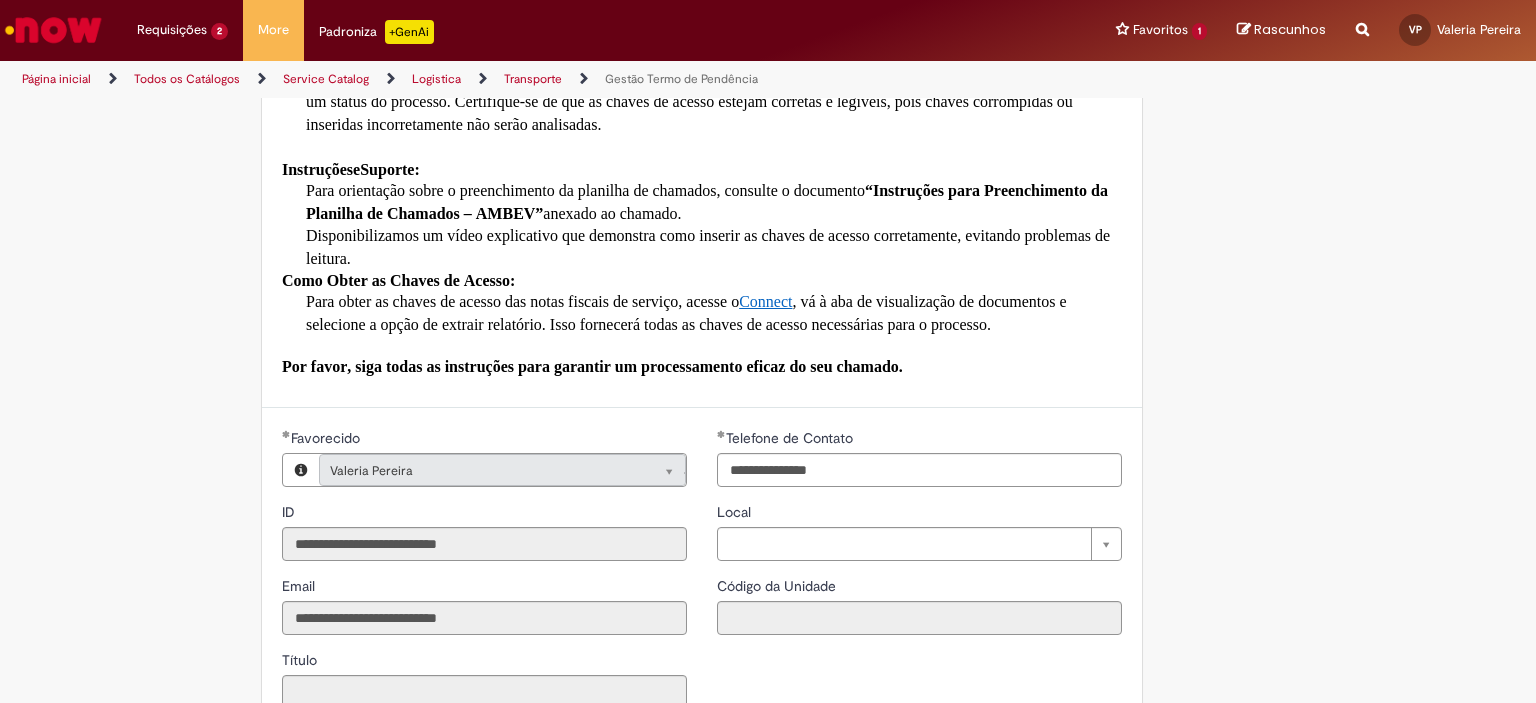 scroll, scrollTop: 400, scrollLeft: 0, axis: vertical 